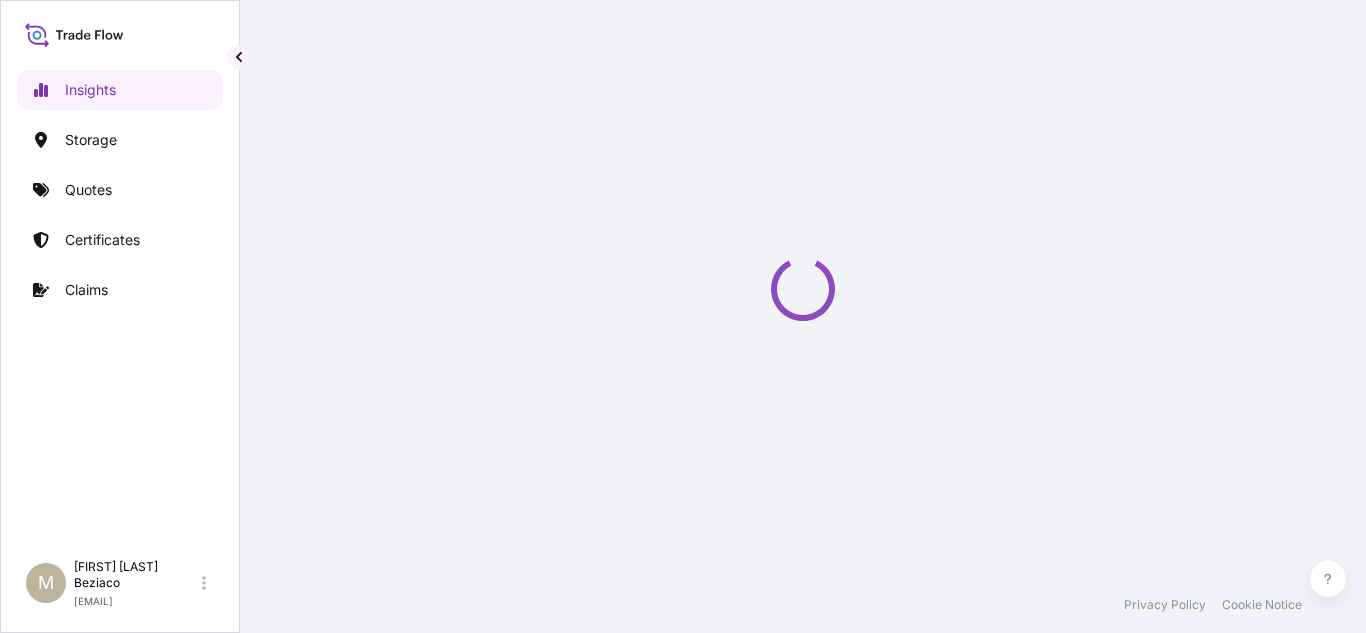 select on "2025" 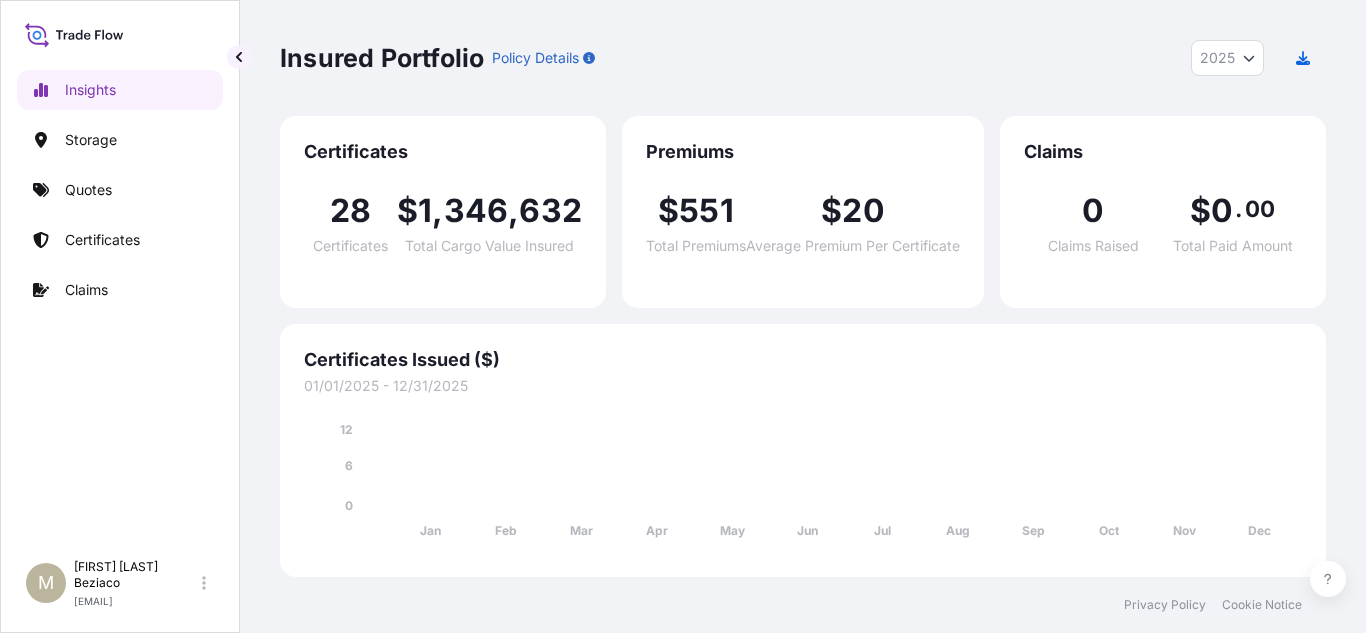 scroll, scrollTop: 0, scrollLeft: 0, axis: both 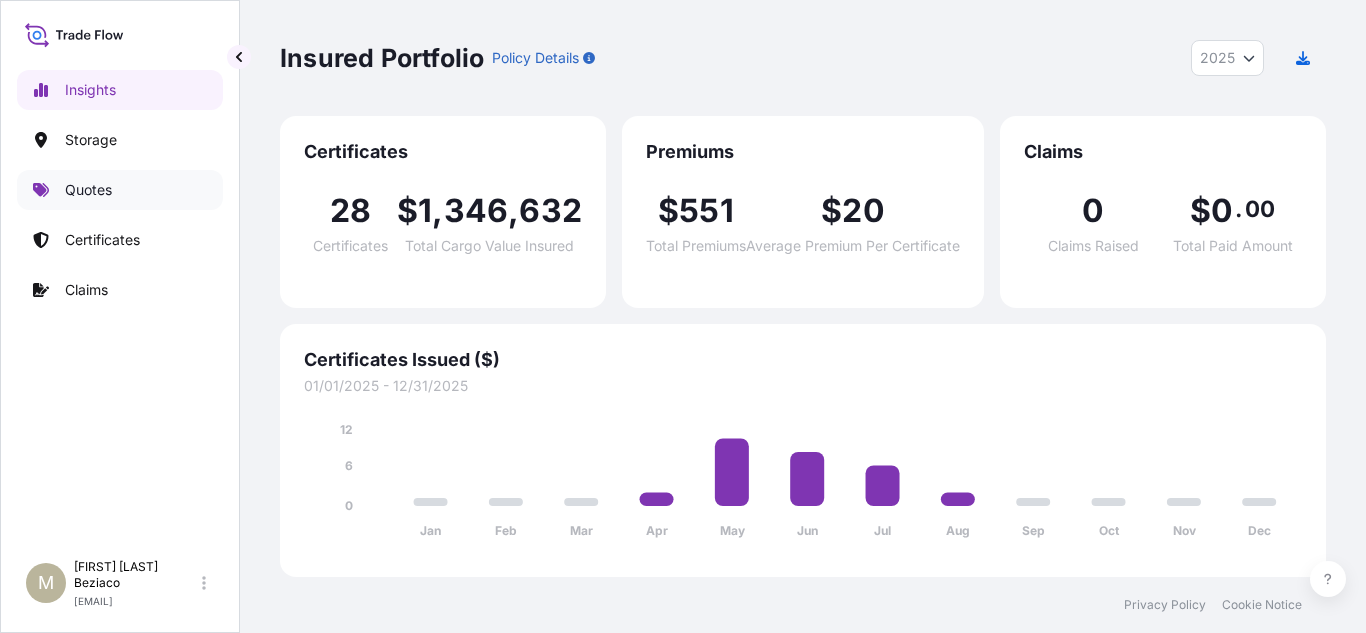 click on "Quotes" at bounding box center (88, 190) 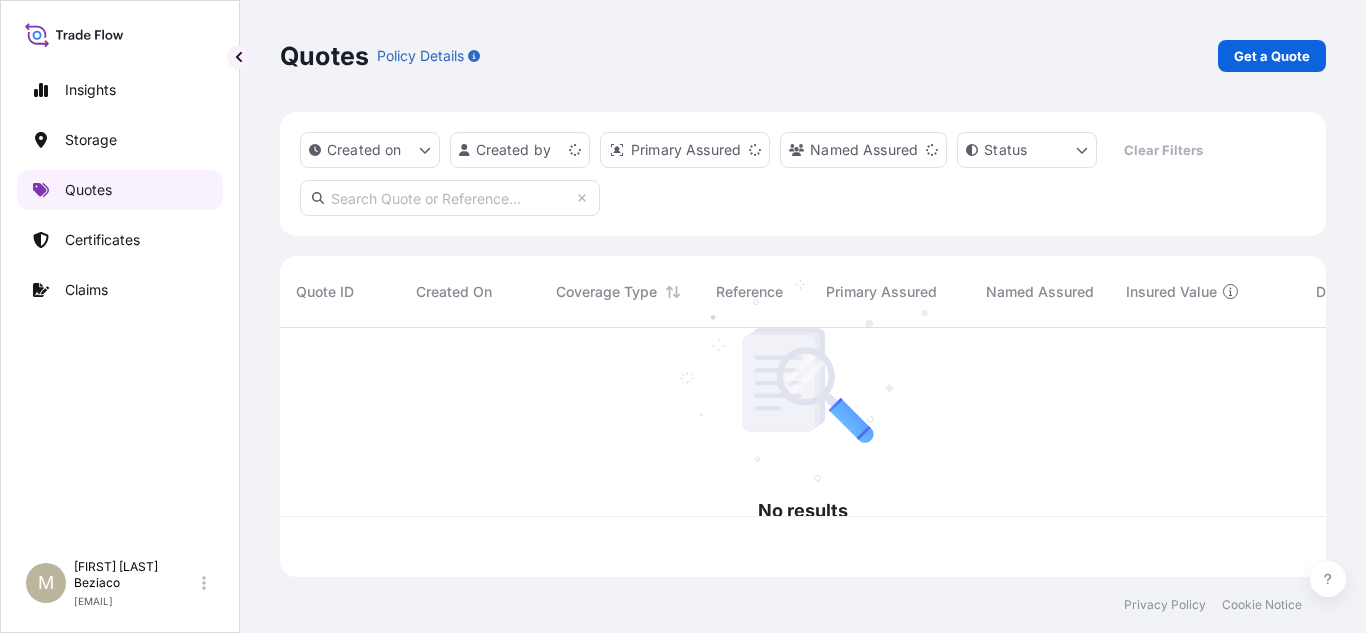 scroll, scrollTop: 16, scrollLeft: 16, axis: both 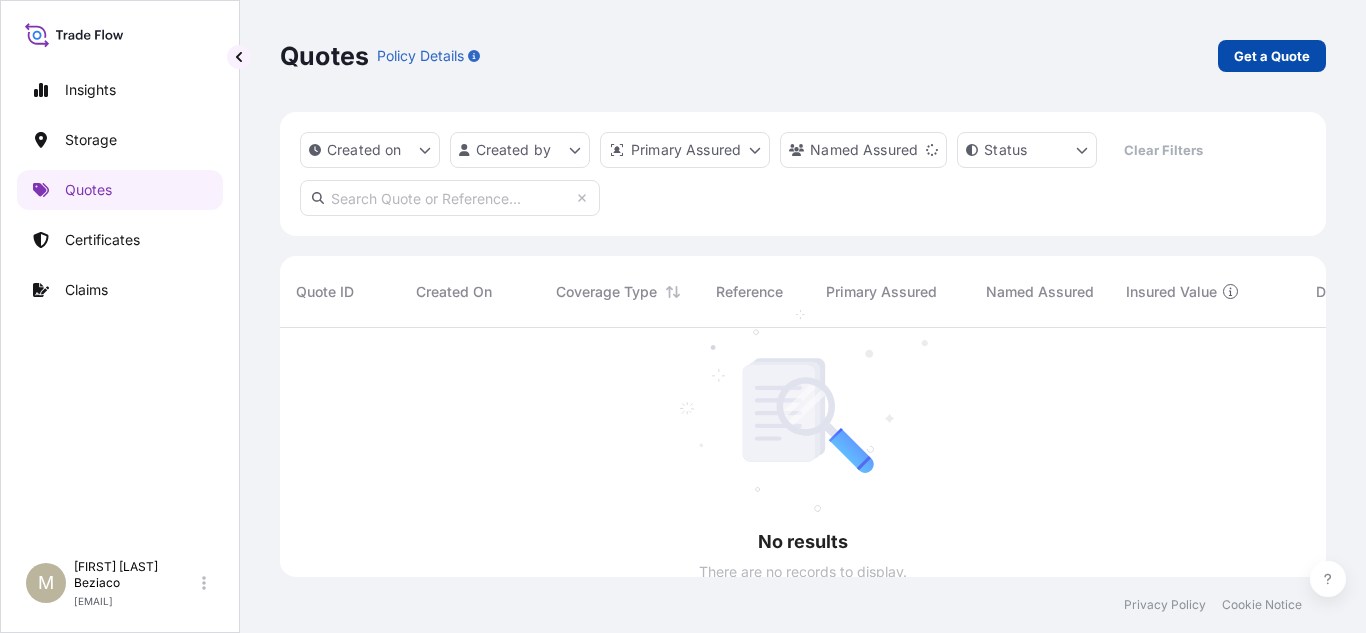 click on "Get a Quote" at bounding box center (1272, 56) 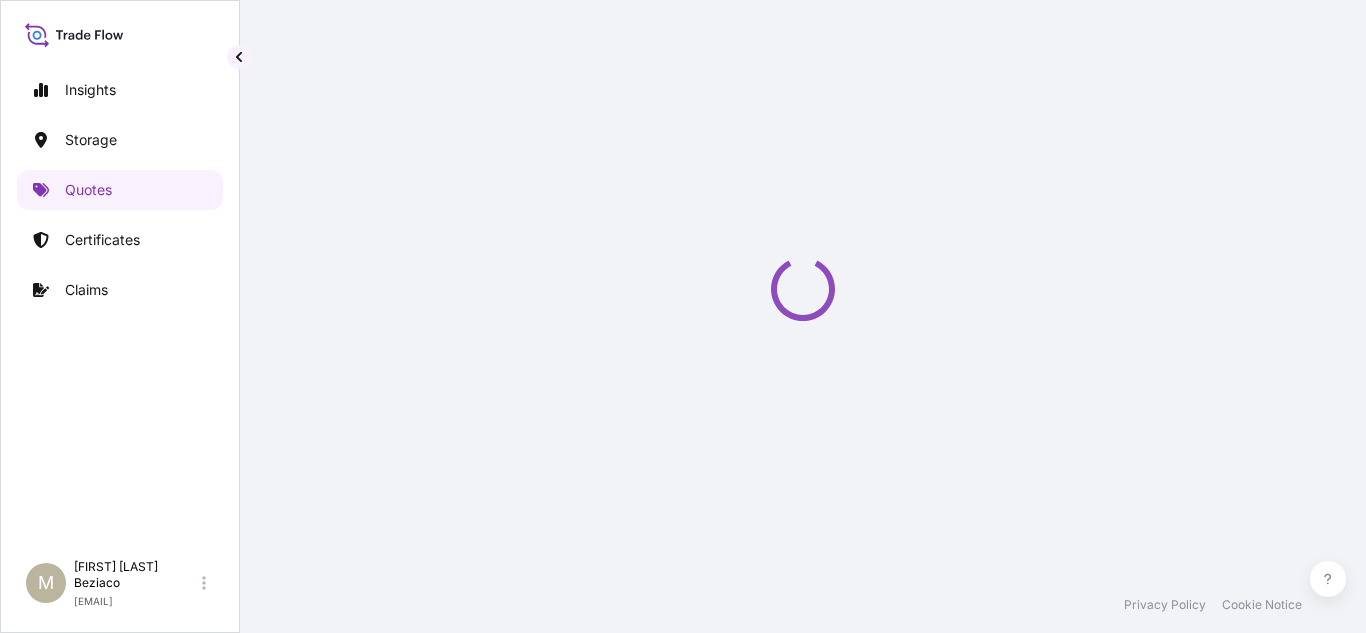 select on "Water" 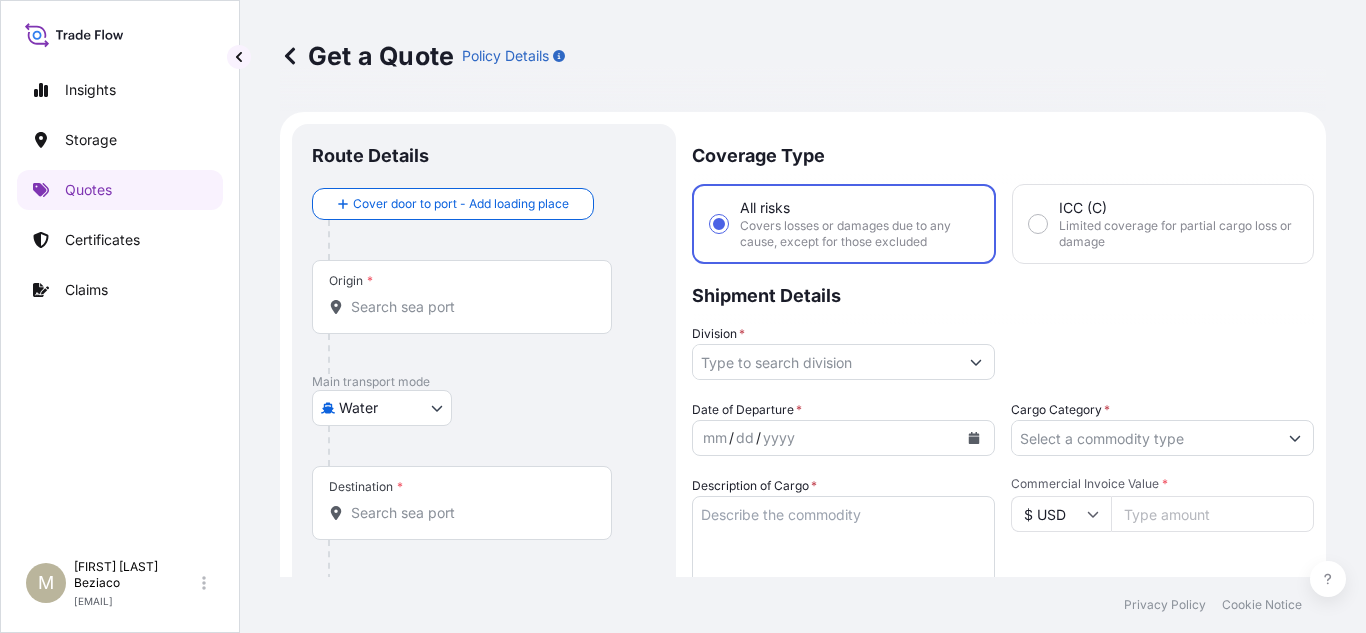 scroll, scrollTop: 32, scrollLeft: 0, axis: vertical 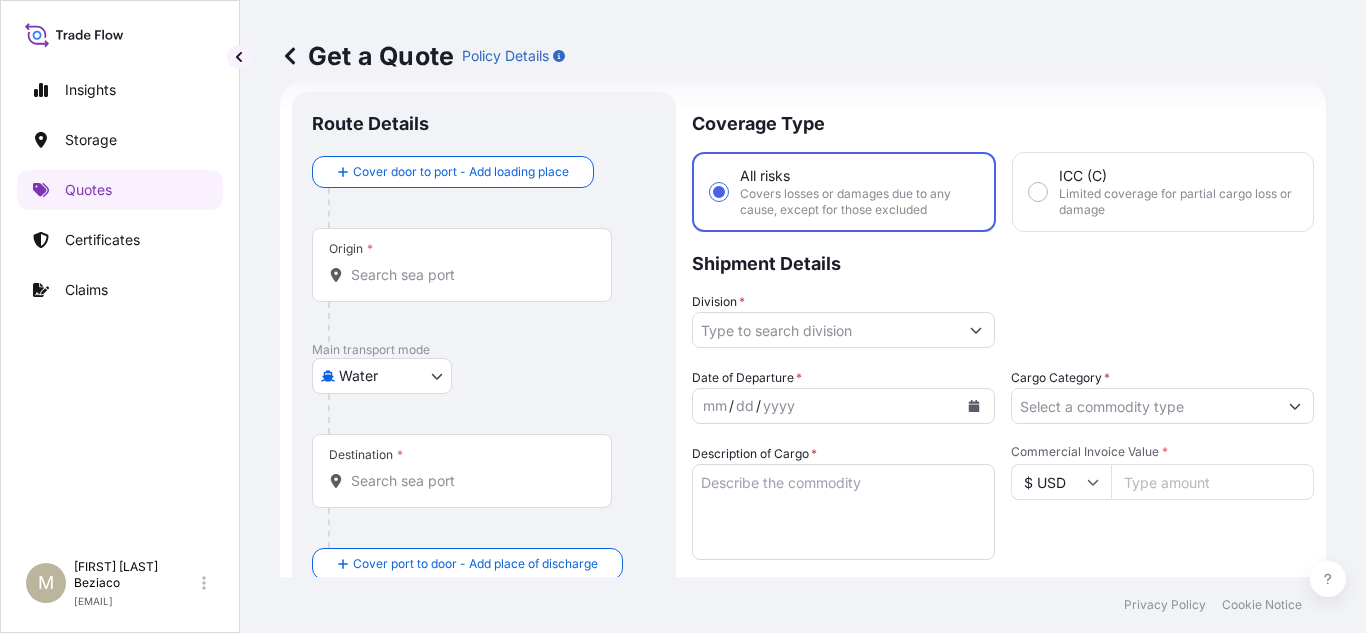 click on "Origin *" at bounding box center [469, 275] 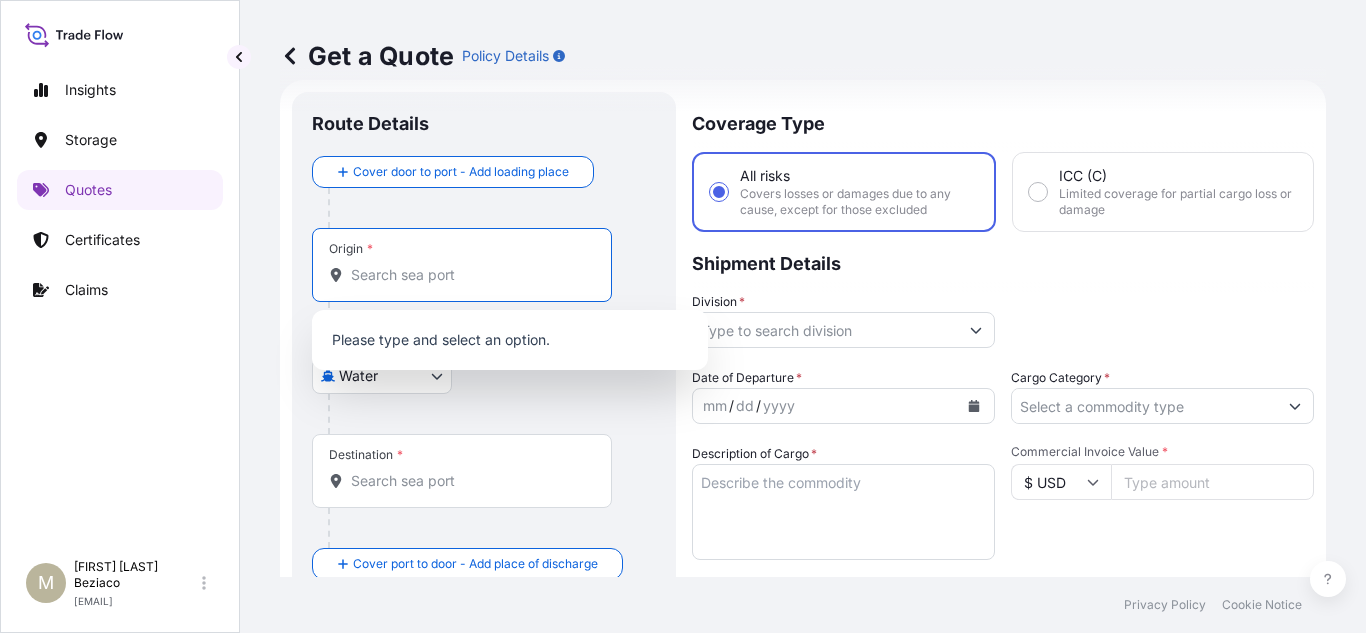 type on "s" 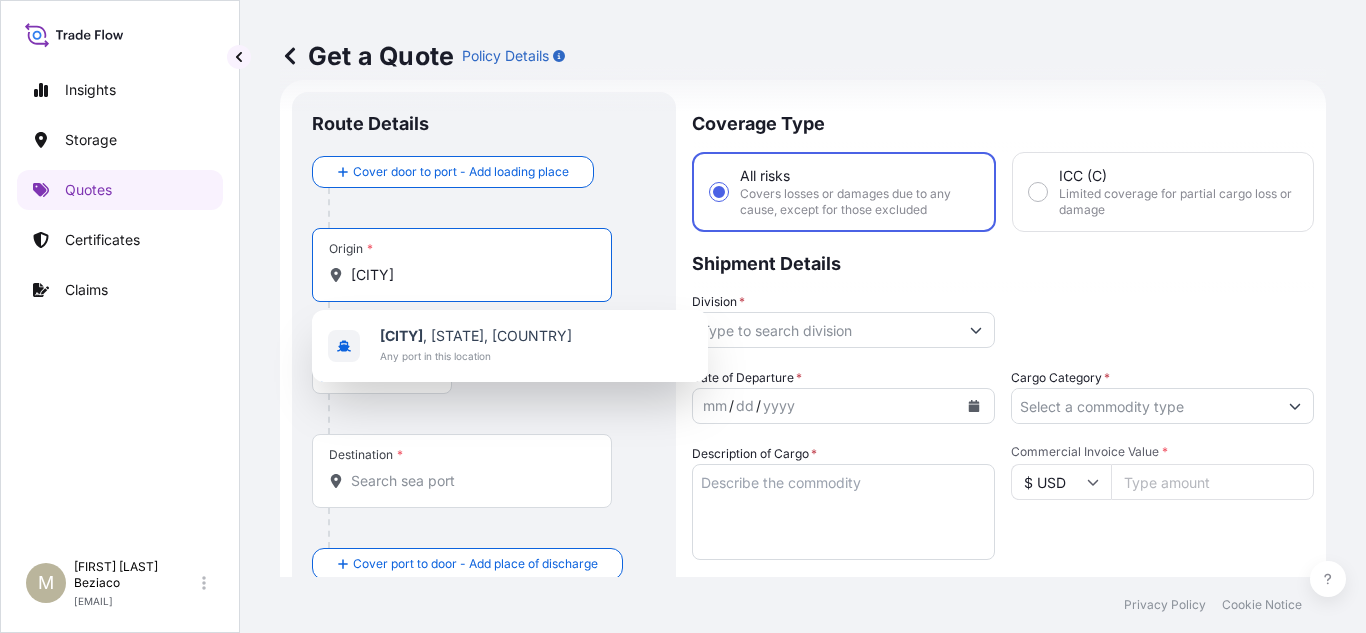 type on "[CITY]" 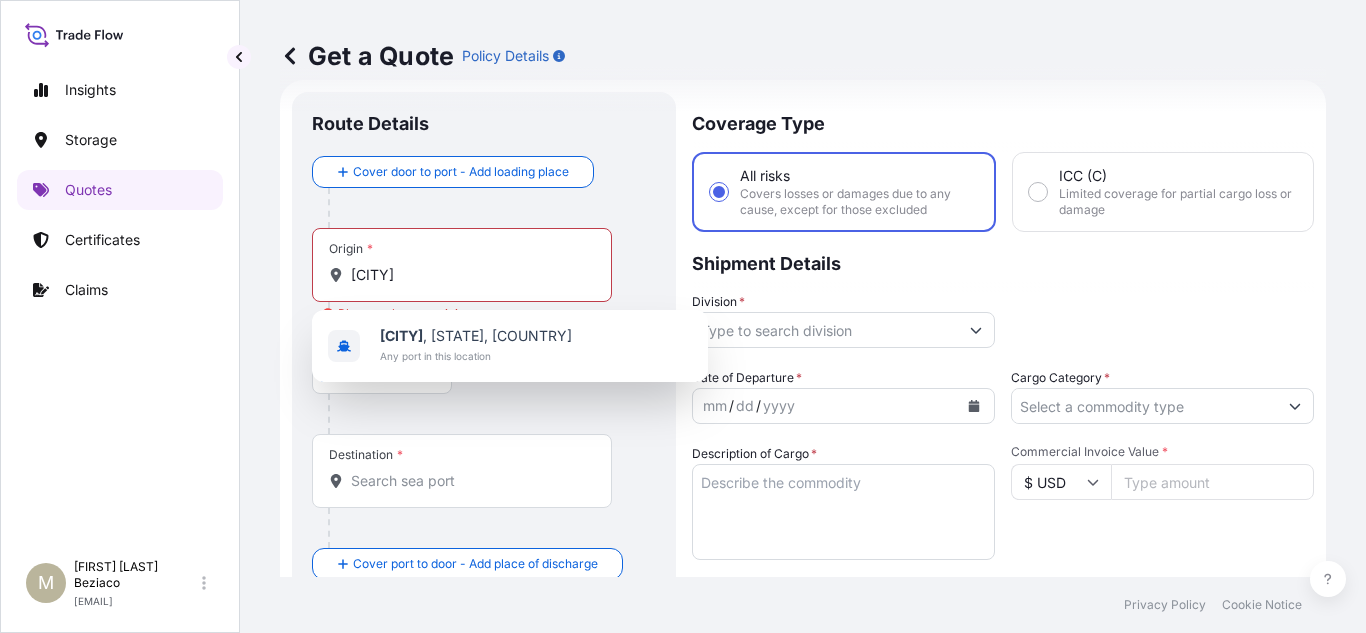 click at bounding box center [492, 208] 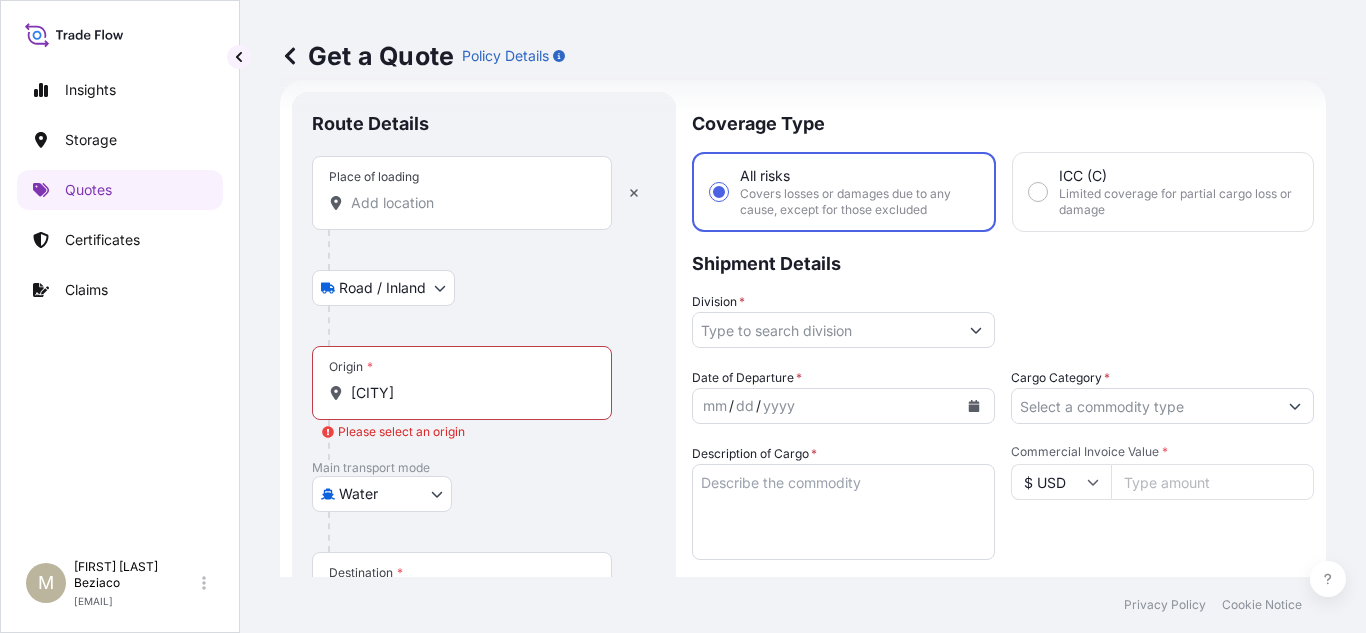 click on "Place of loading" at bounding box center [469, 203] 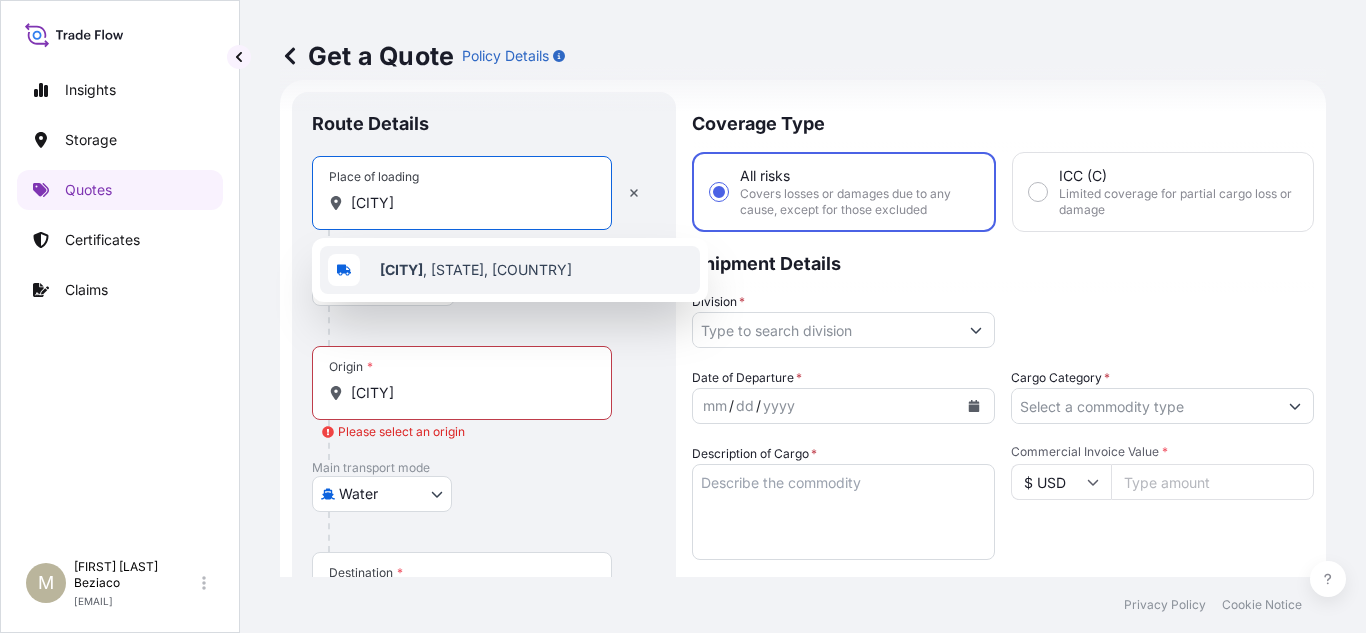 click on "[CITY]" at bounding box center [401, 269] 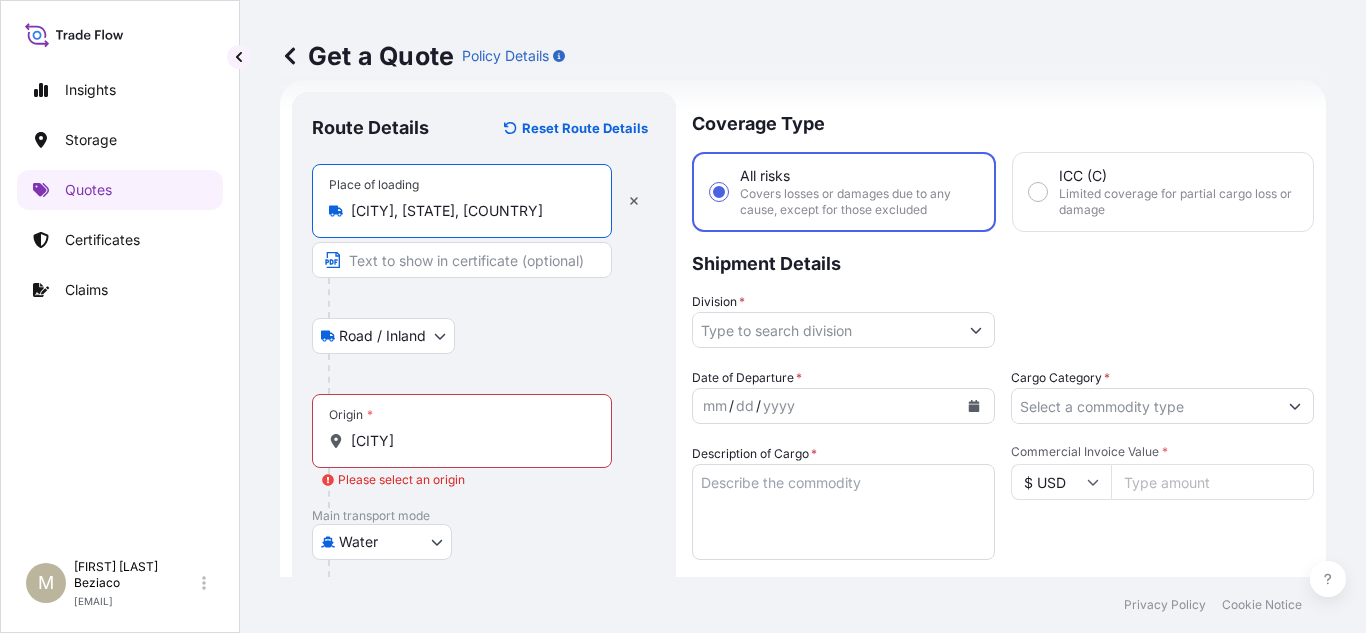 type on "[CITY], [STATE], [COUNTRY]" 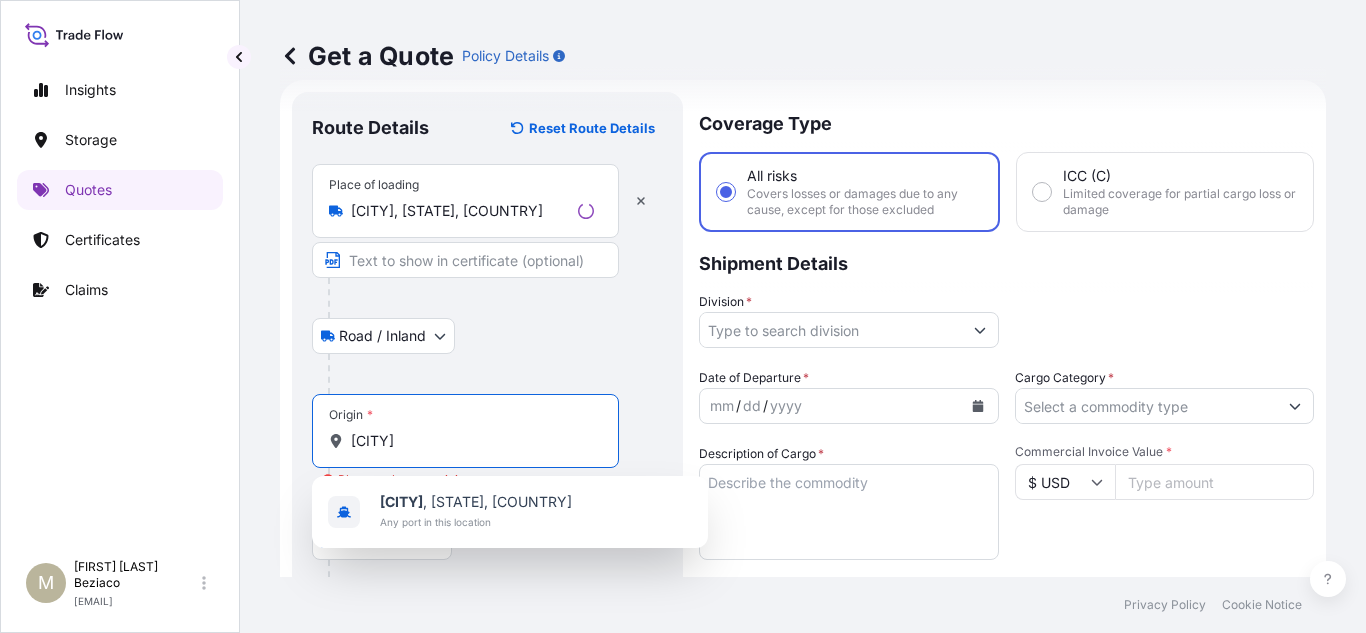 drag, startPoint x: 545, startPoint y: 442, endPoint x: 231, endPoint y: 431, distance: 314.19263 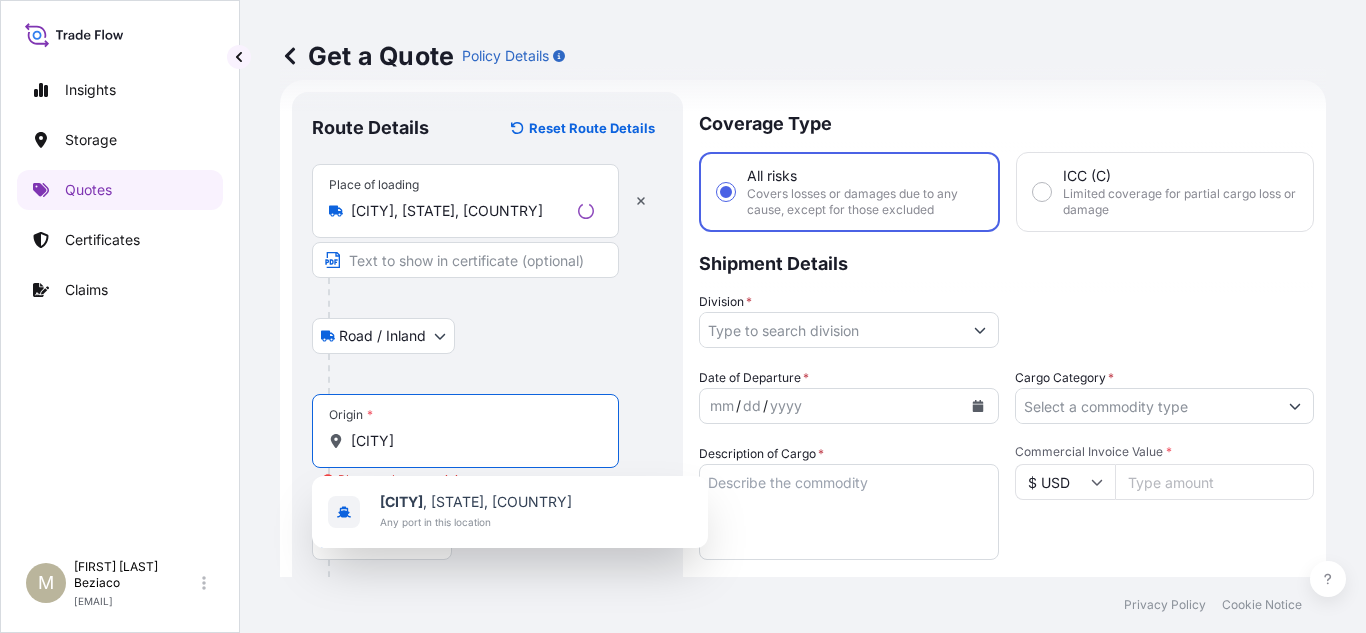 click on "Insights Storage Quotes Certificates Claims M [FIRST] [LAST] [EMAIL] Get a Quote Policy Details Route Details Reset Route Details Place of loading [CITY], [STATE], [COUNTRY] Road / Inland Road / Inland Origin * [CITY] Please select an origin Main transport mode Water Air Water Inland Destination * Cover port to door - Add place of discharge Road / Inland Road / Inland Place of Discharge Coverage Type All risks Covers losses or damages due to any cause, except for those excluded ICC (C) Limited coverage for partial cargo loss or damage Shipment Details Division * Date of Departure * [DATE] Cargo Category * Description of Cargo * Commercial Invoice Value   * $ USD Named Assured * Packing Category Type to search a container mode Please select a primary mode of transportation first. Freight Cost   $ USD CIF Markup % 10 Reference Duty Cost   $ USD Vessel Name Marks & Numbers Letter of Credit This shipment has a letter of credit Letter of credit *" at bounding box center [683, 316] 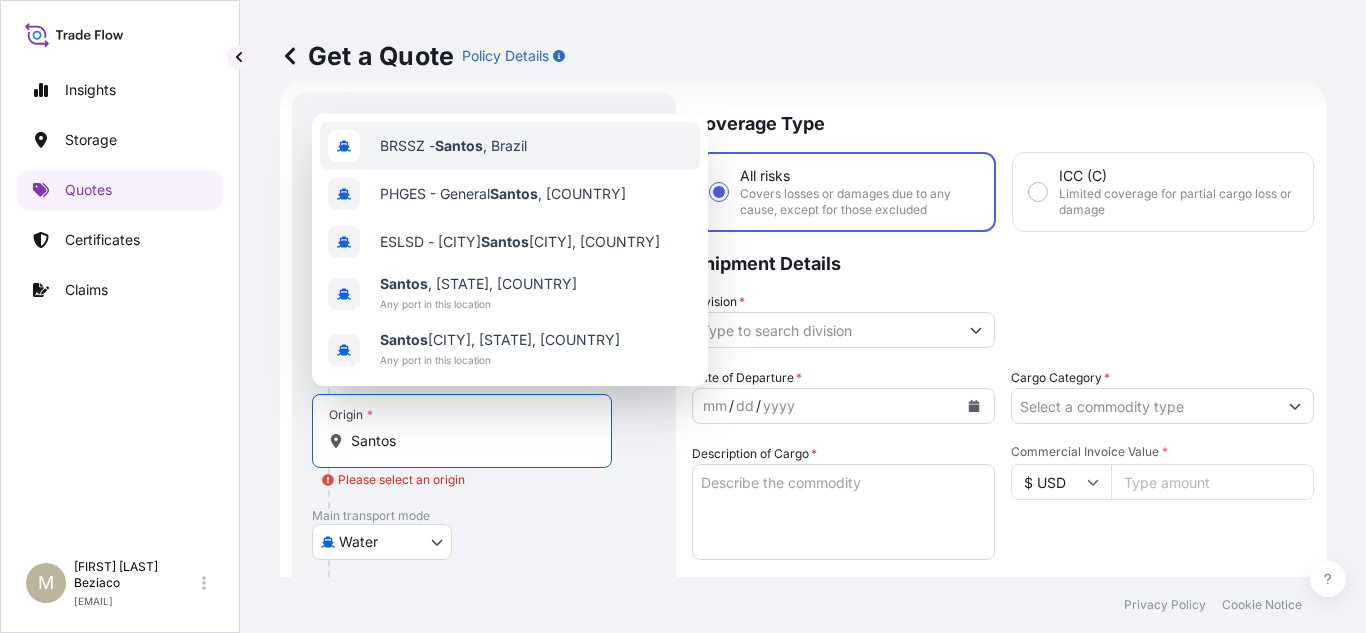 click on "BRSSZ -  [CITY] , [COUNTRY]" at bounding box center (453, 146) 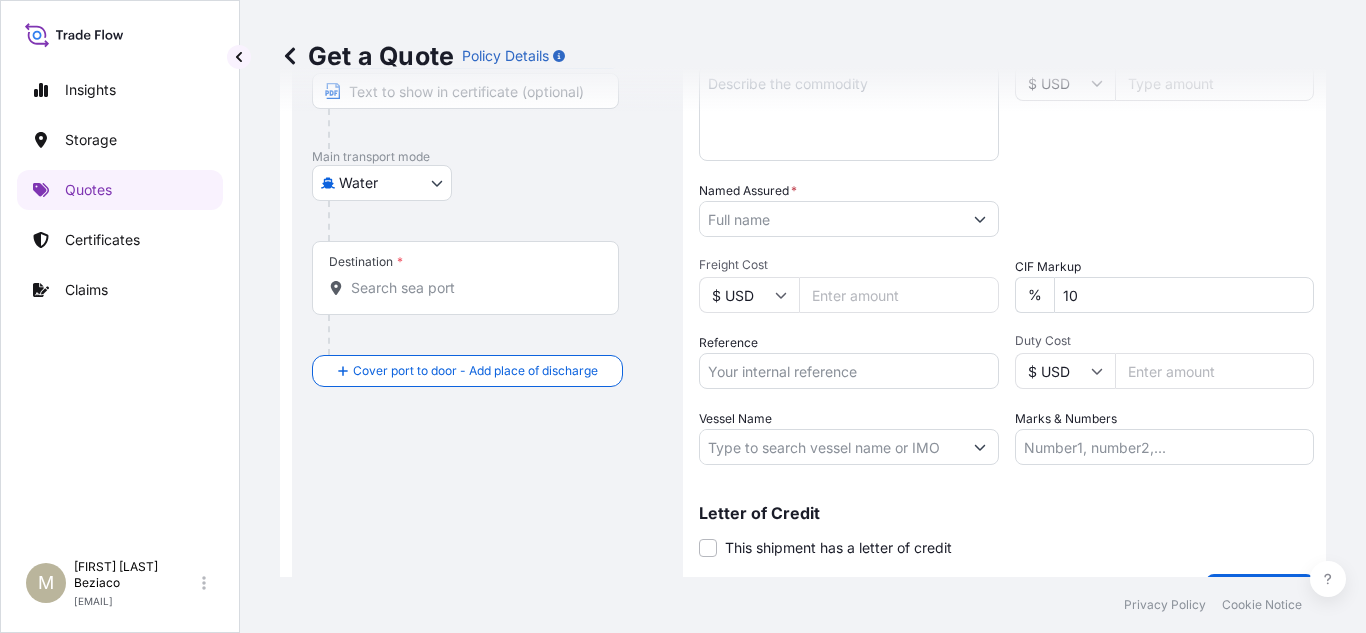 scroll, scrollTop: 432, scrollLeft: 0, axis: vertical 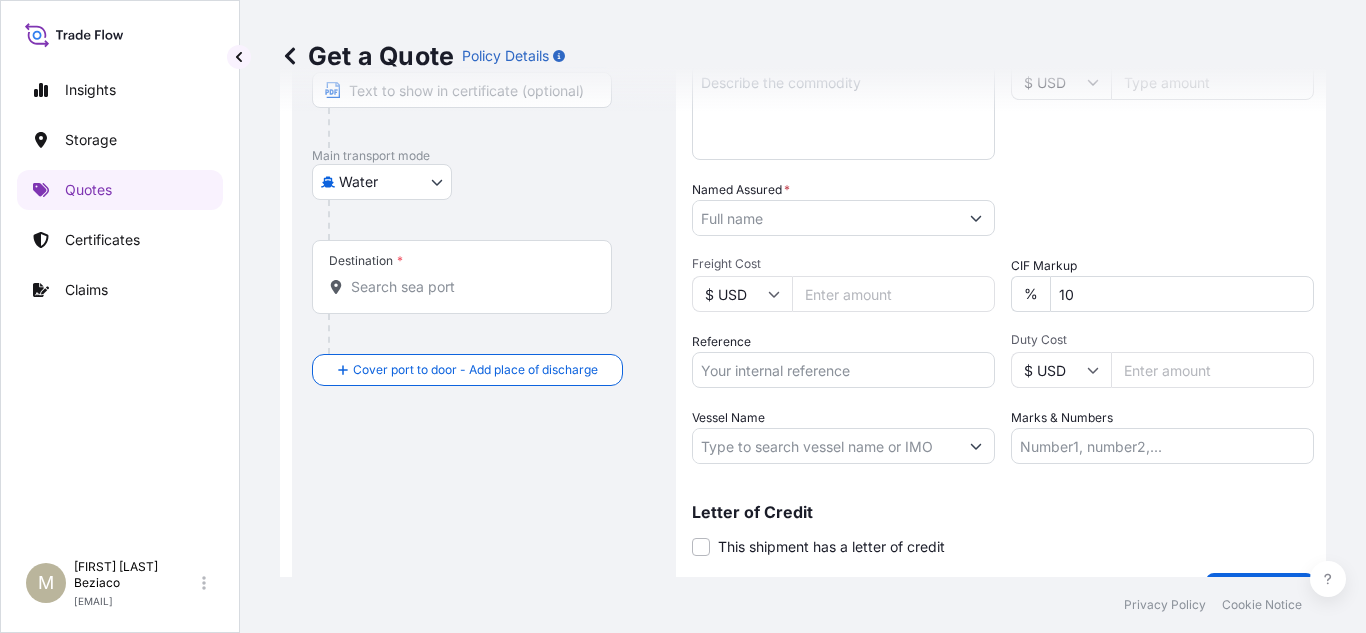 type on "BRSSZ - [CITY], [COUNTRY]" 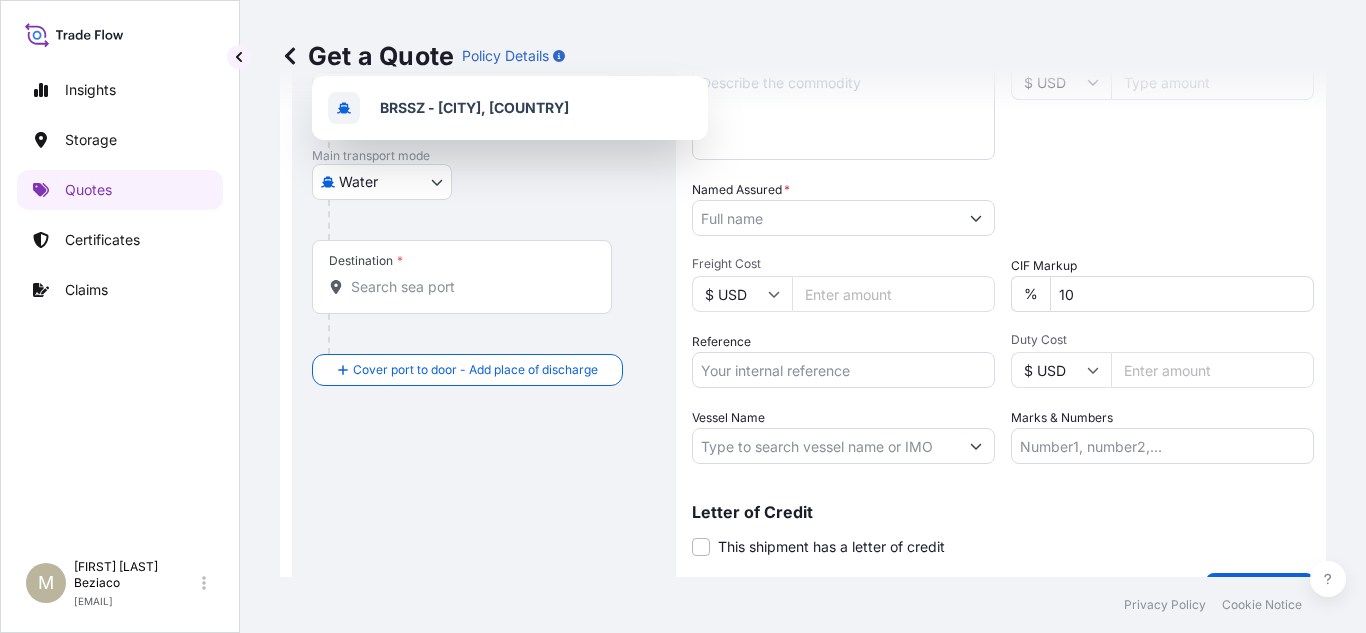 click on "Destination *" at bounding box center (469, 287) 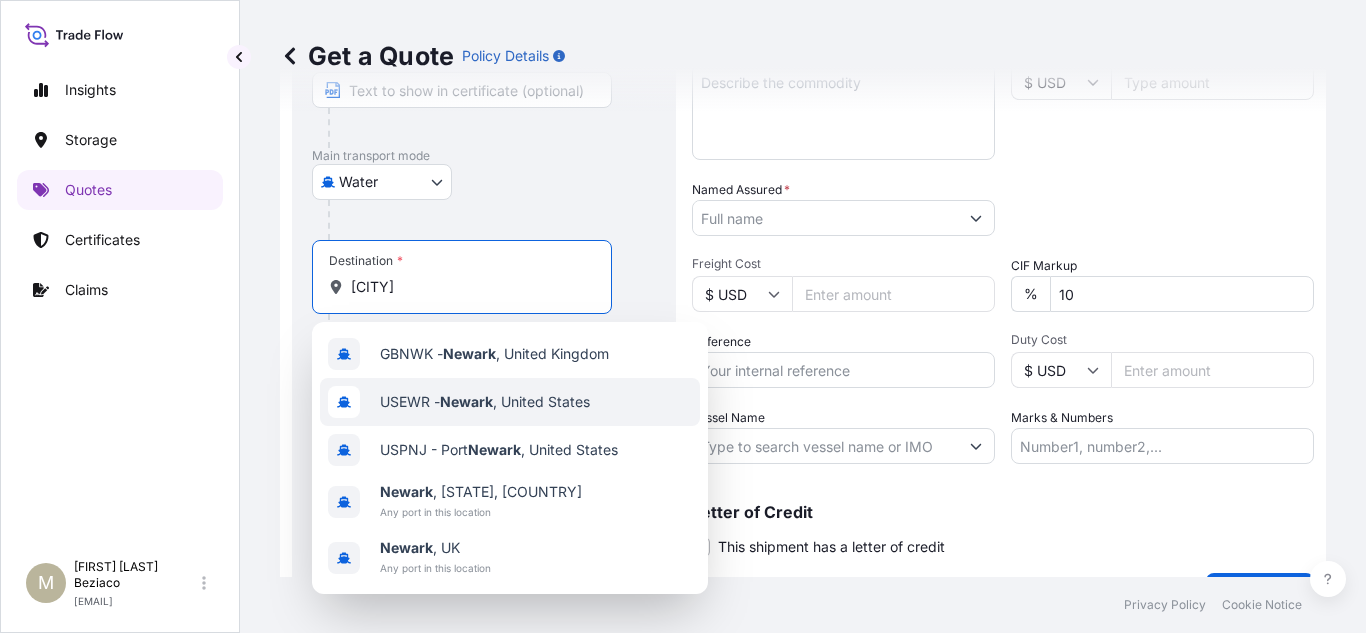 click on "USEWR -  [CITY] , [COUNTRY]" at bounding box center (485, 402) 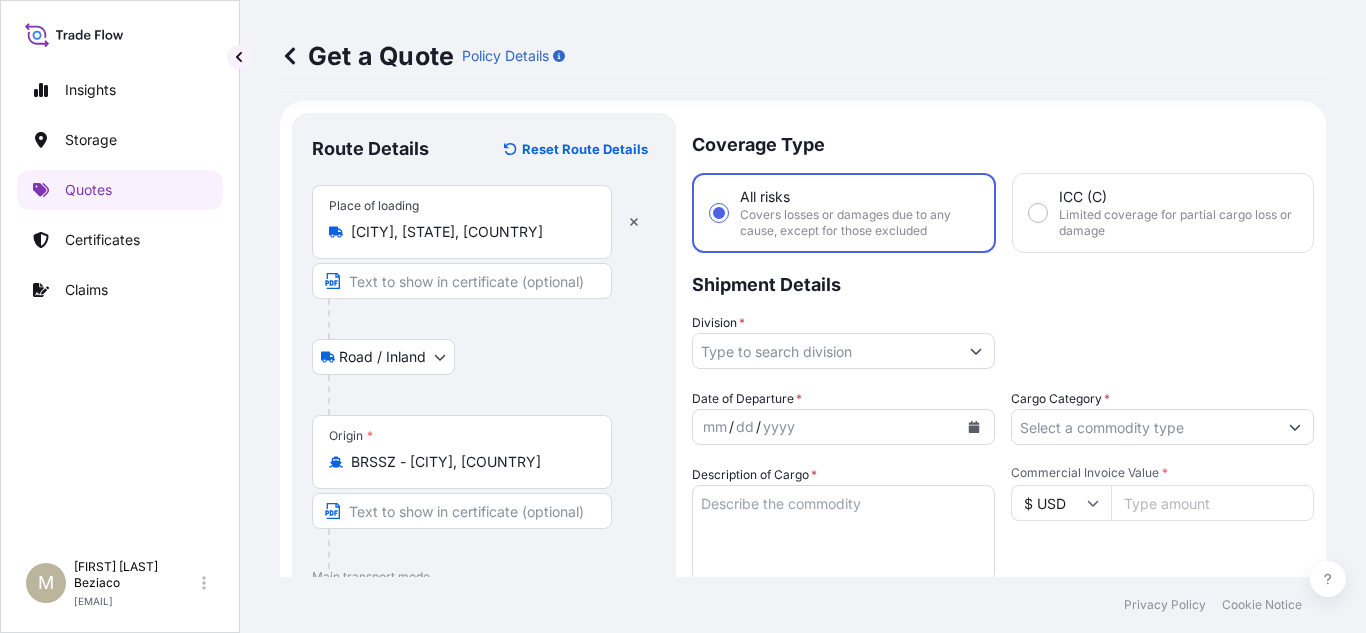 scroll, scrollTop: 0, scrollLeft: 0, axis: both 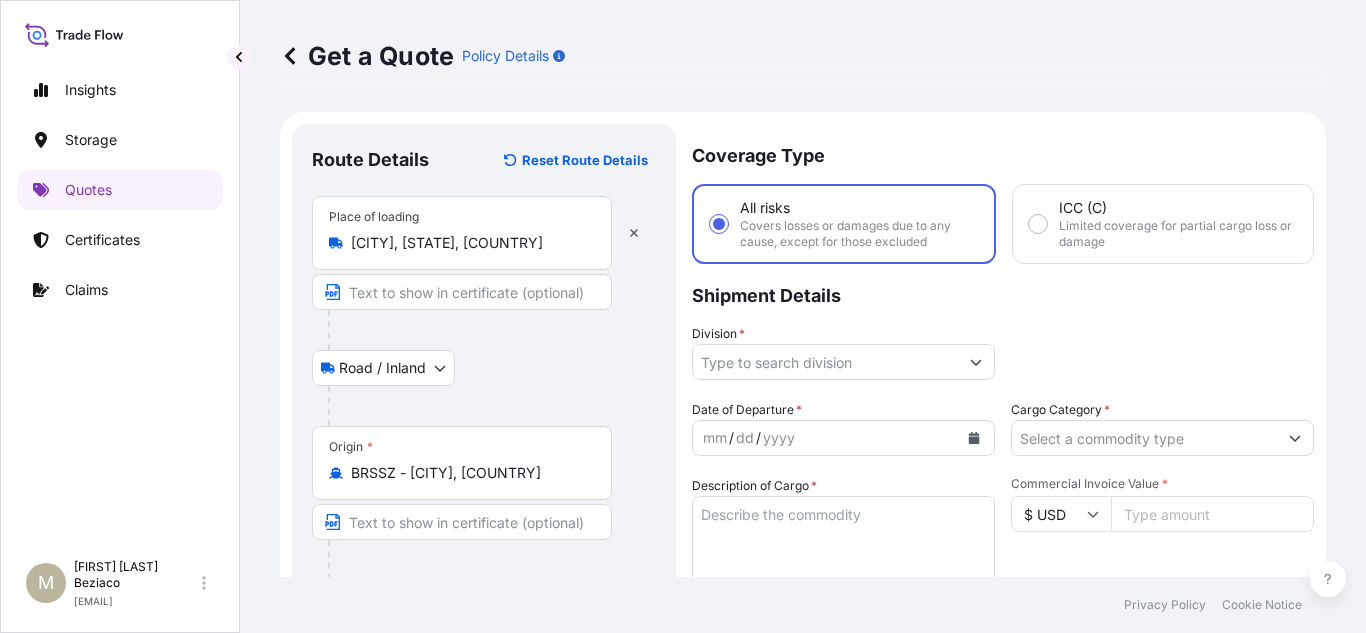 type on "USEWR - Newark, United States" 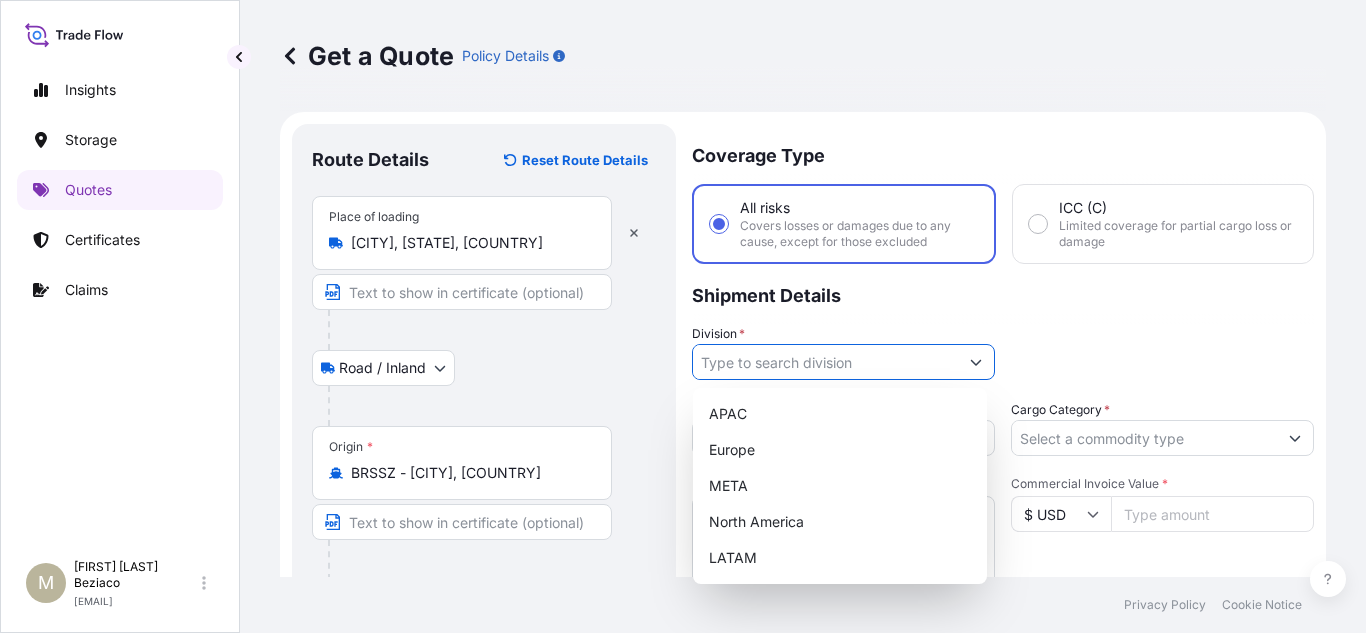 click at bounding box center [976, 362] 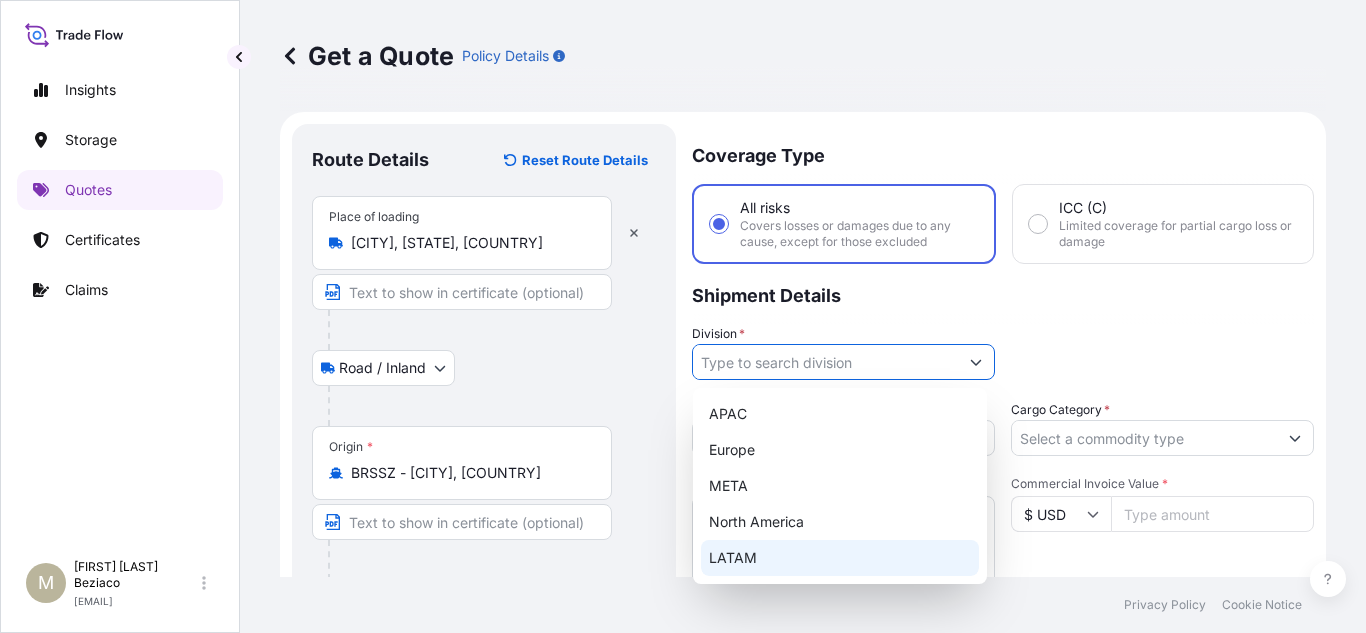 click on "LATAM" at bounding box center (840, 558) 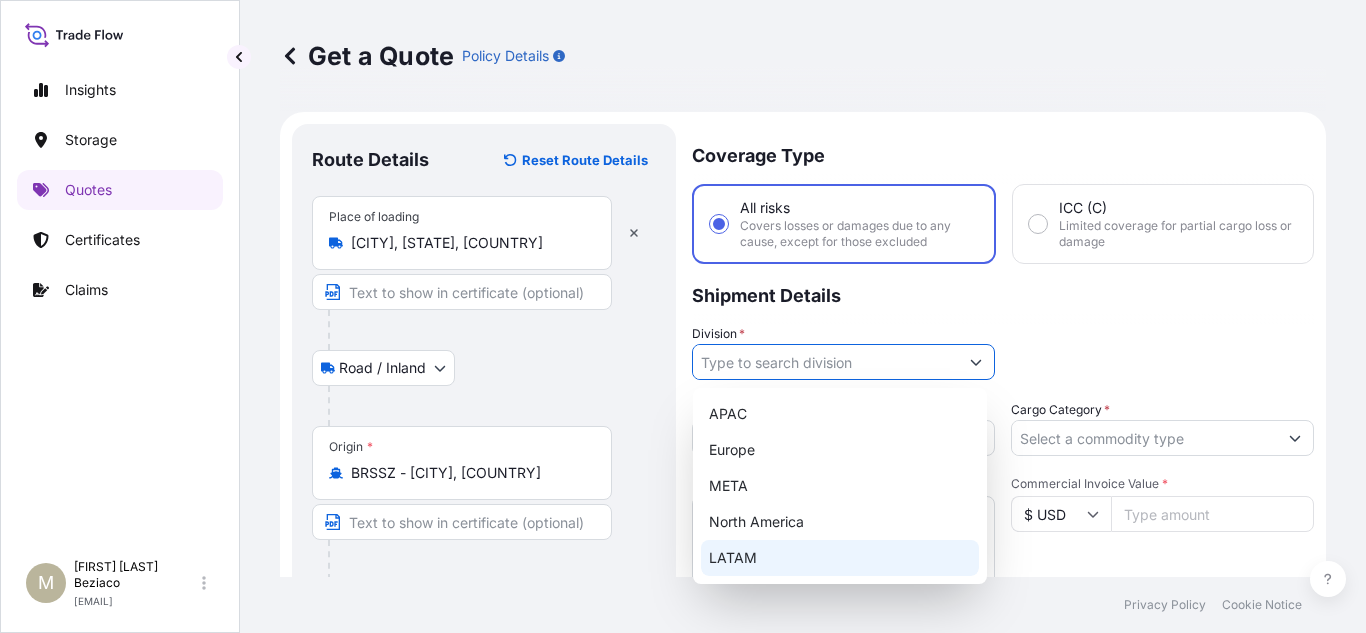 type on "LATAM" 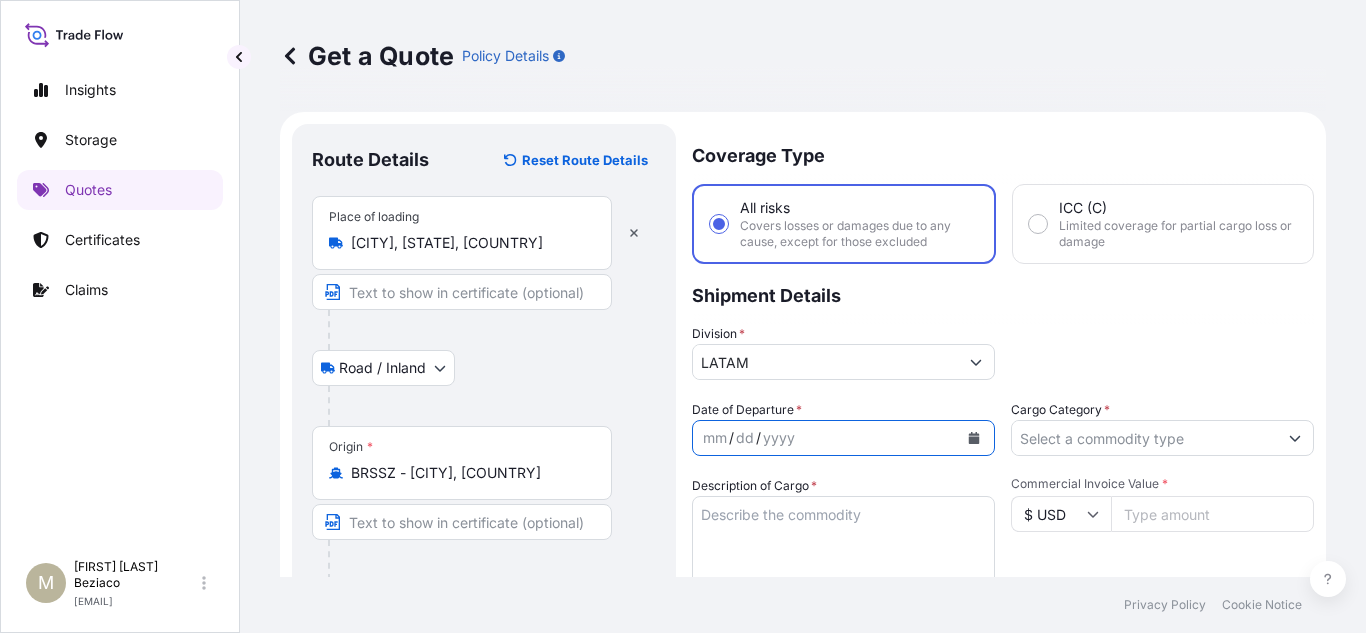 click at bounding box center (974, 438) 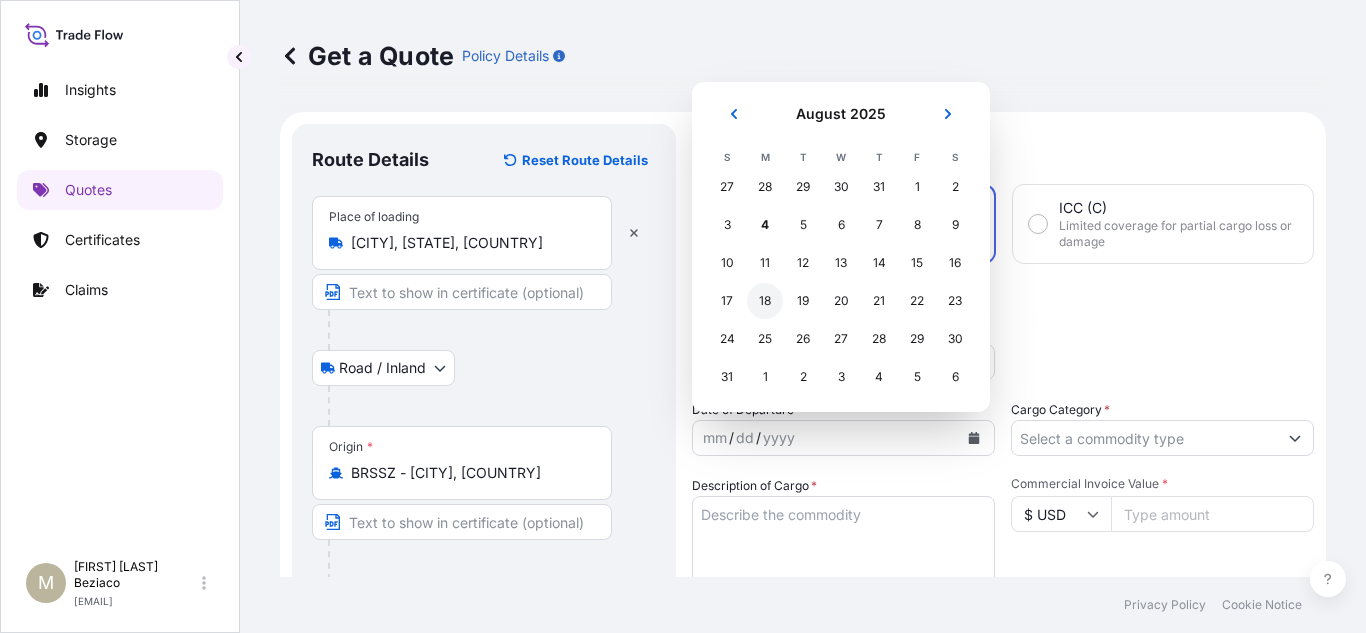 click on "18" at bounding box center (765, 301) 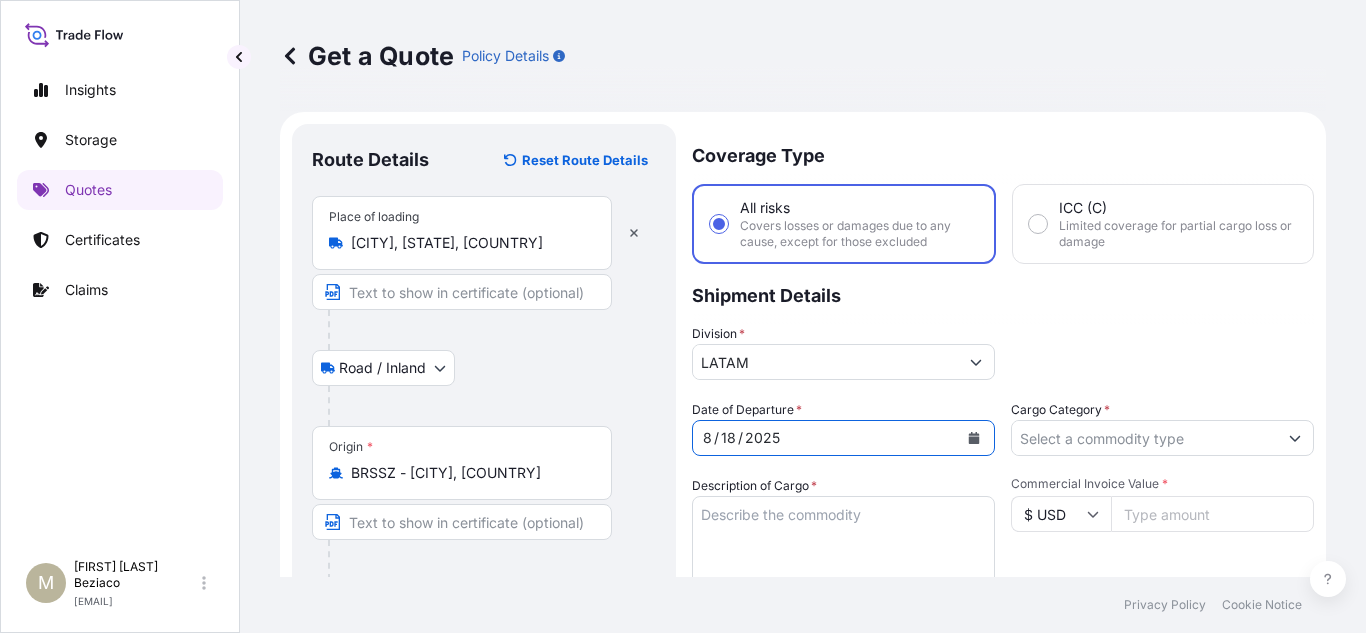 scroll, scrollTop: 100, scrollLeft: 0, axis: vertical 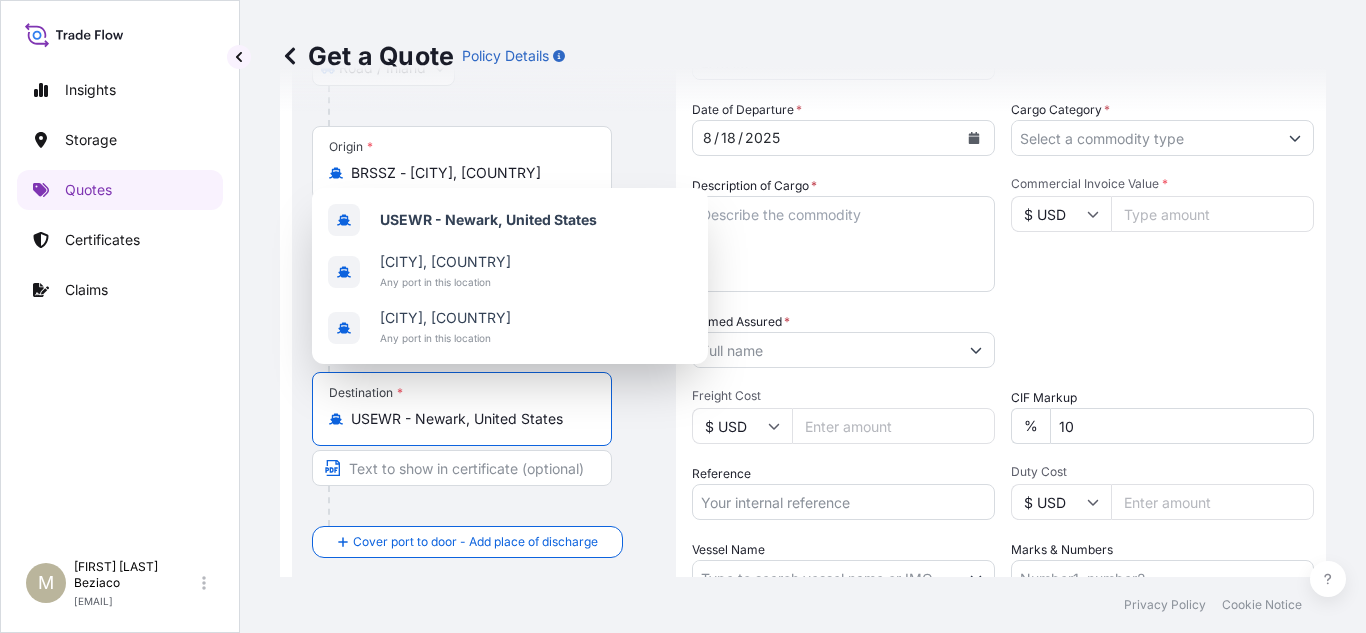 click on "USEWR - Newark, United States" at bounding box center (469, 419) 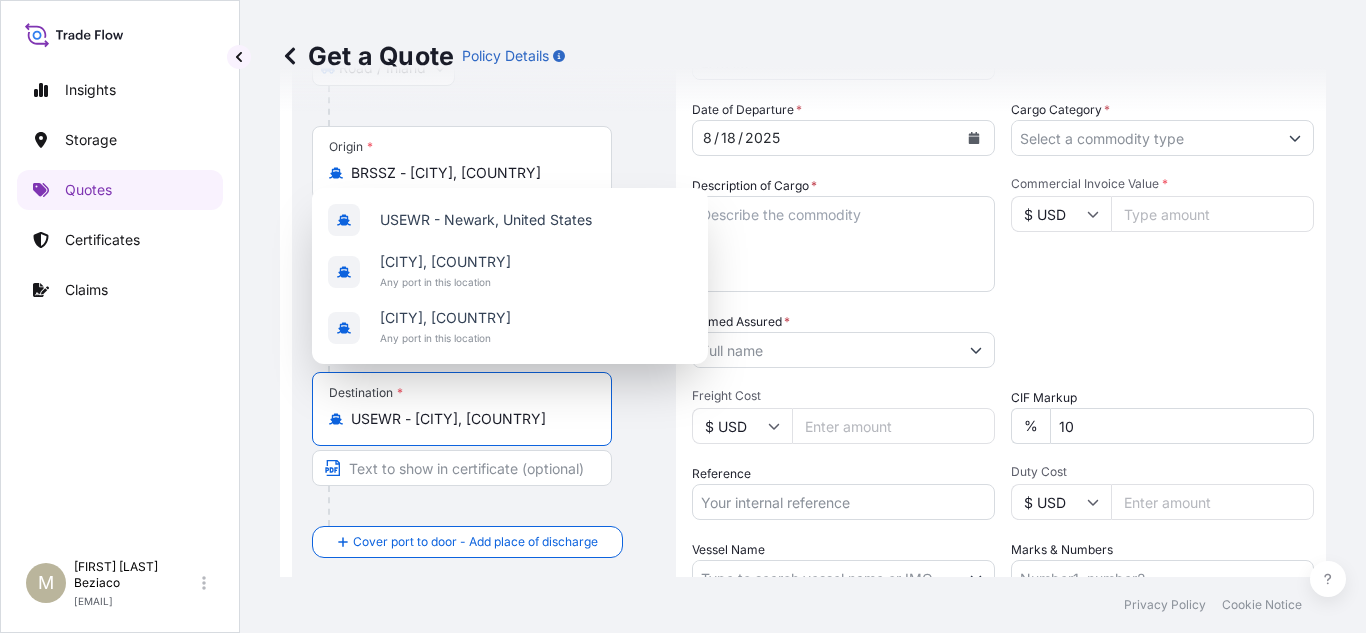 drag, startPoint x: 559, startPoint y: 422, endPoint x: 211, endPoint y: 425, distance: 348.01294 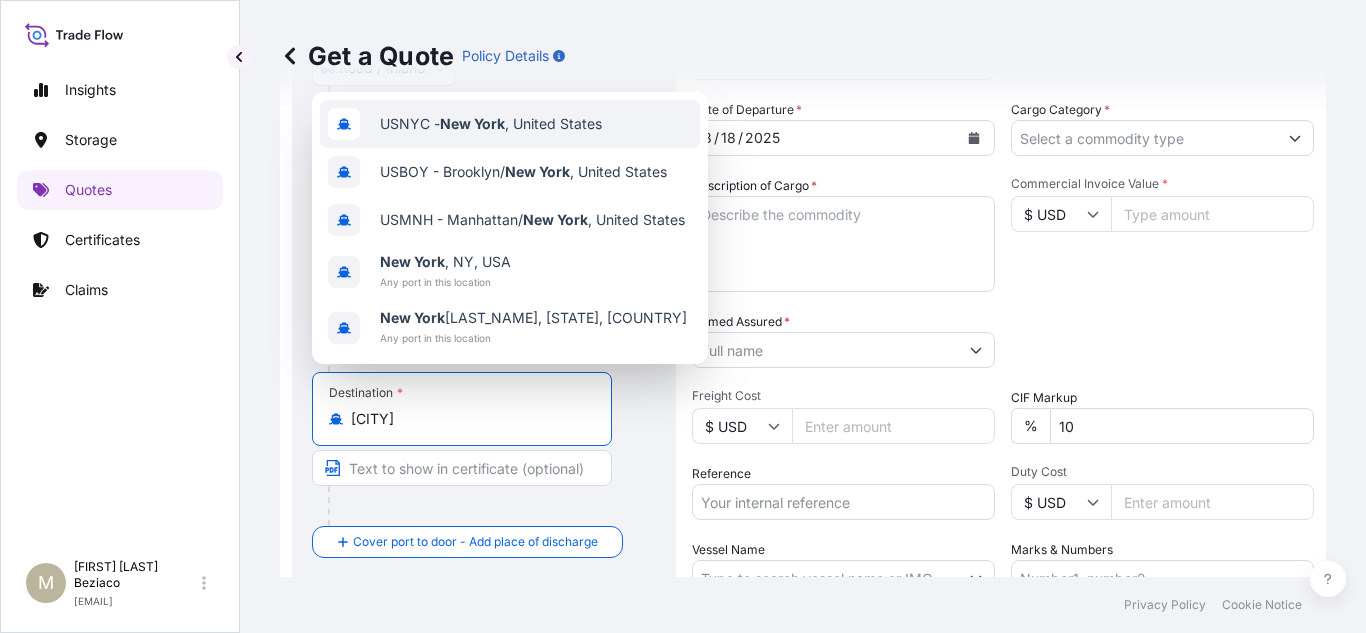 click on "USNYC -  [CITY] , [COUNTRY]" at bounding box center [491, 124] 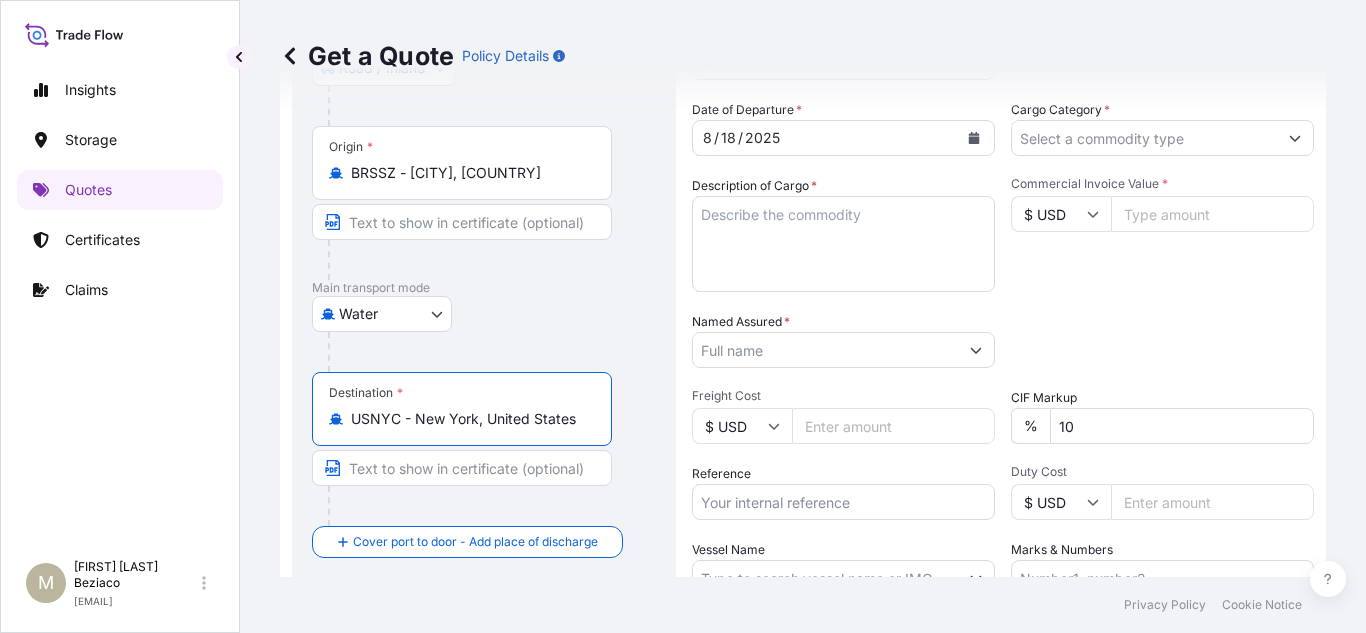 type on "USNYC - New York, United States" 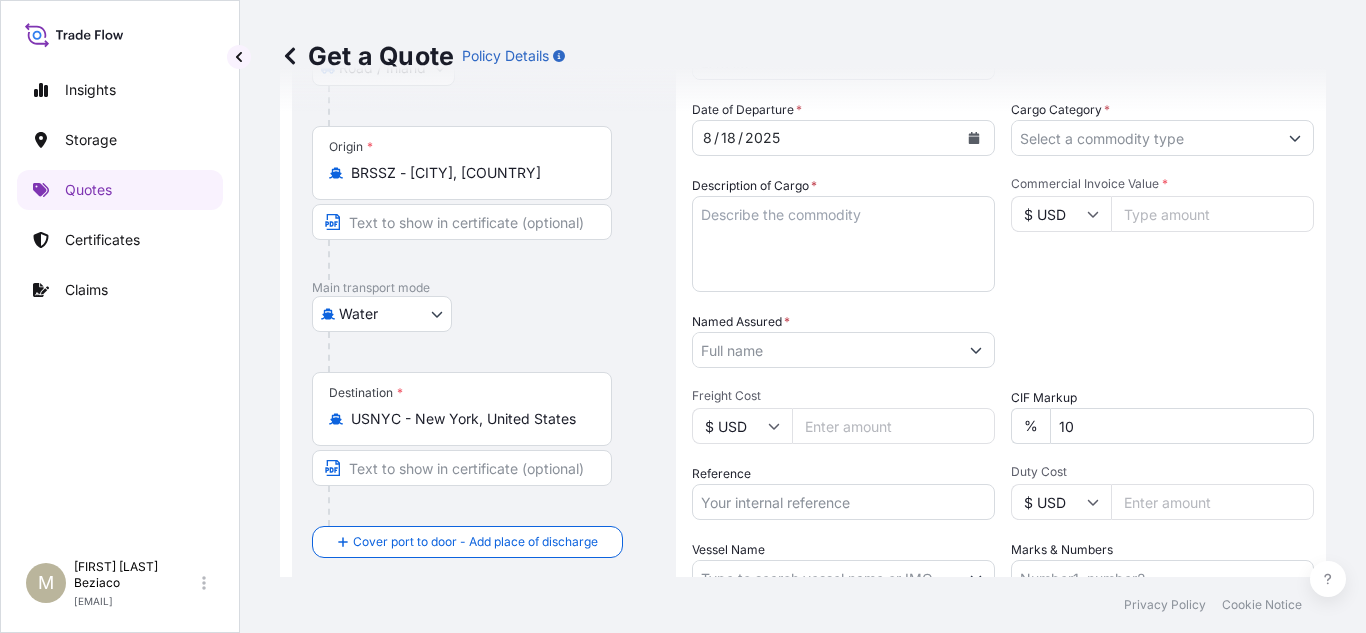 click on "Freight Cost" at bounding box center (893, 426) 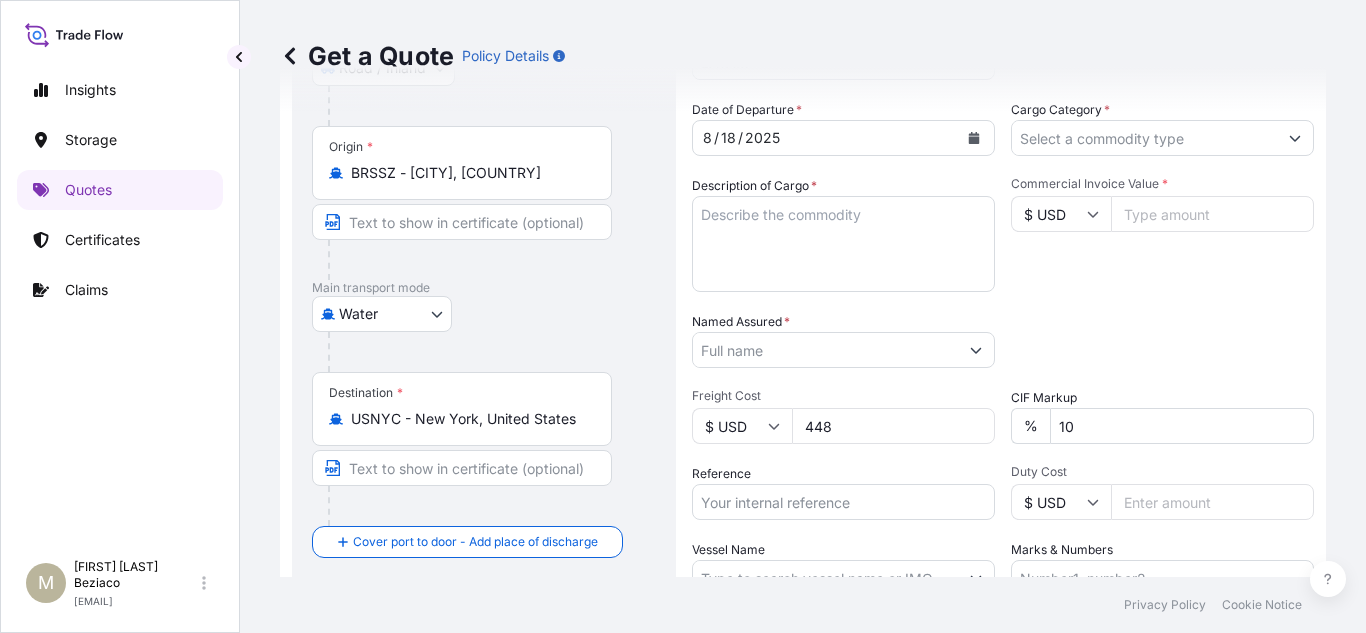 type on "448" 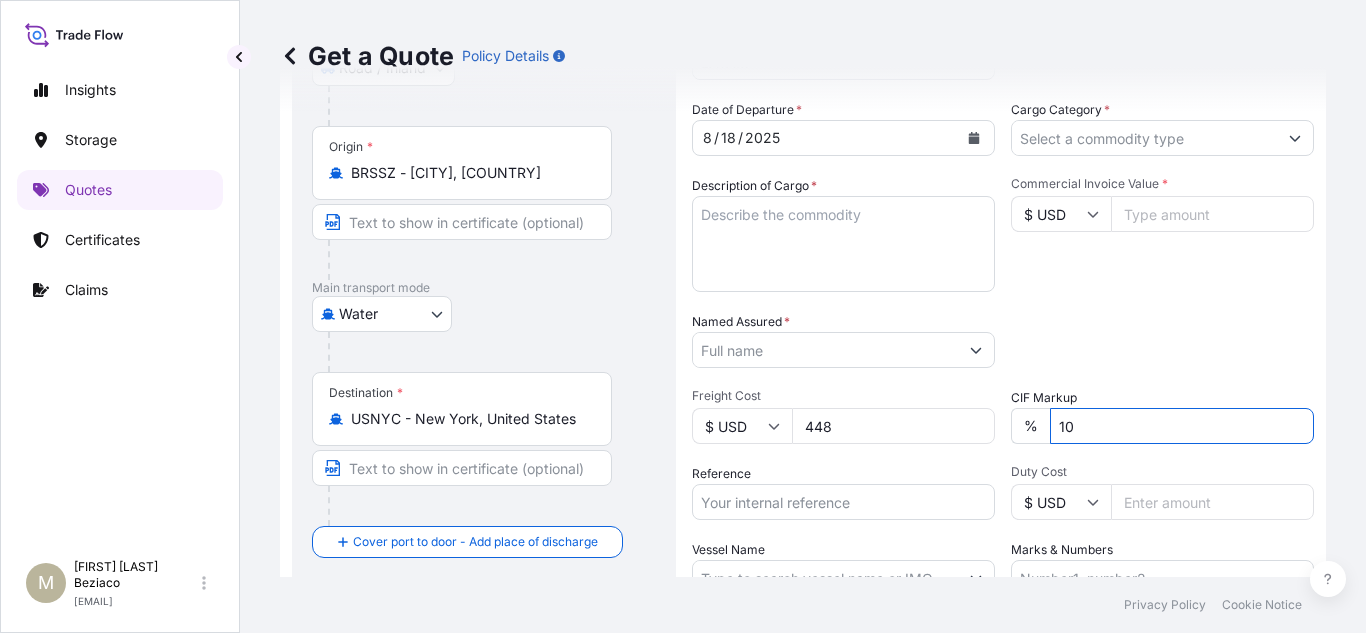click on "Commercial Invoice Value   *" at bounding box center (1212, 214) 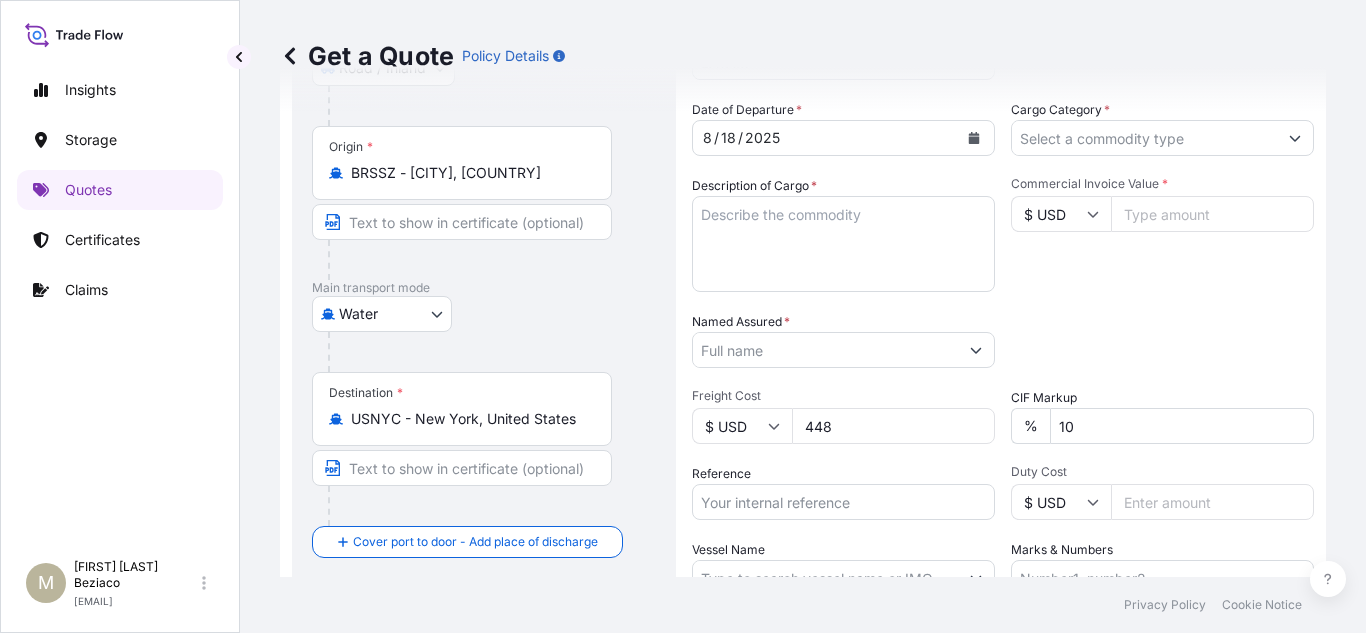 paste on "53.87" 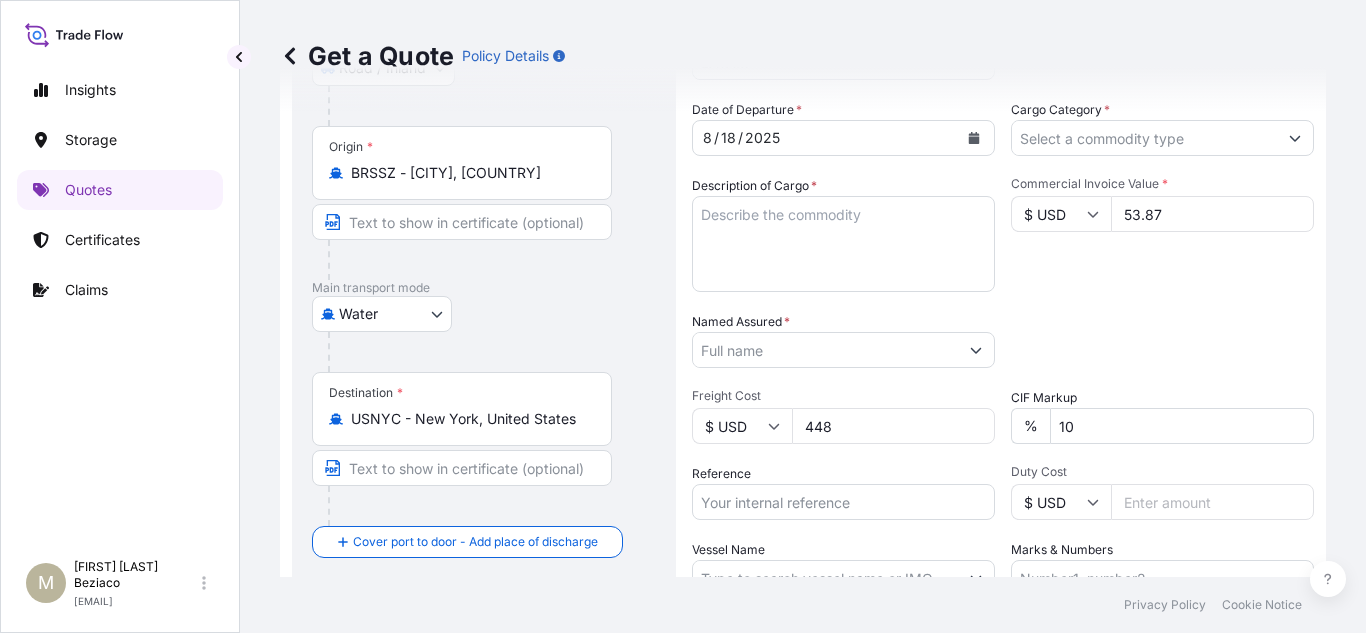 type on "53.87" 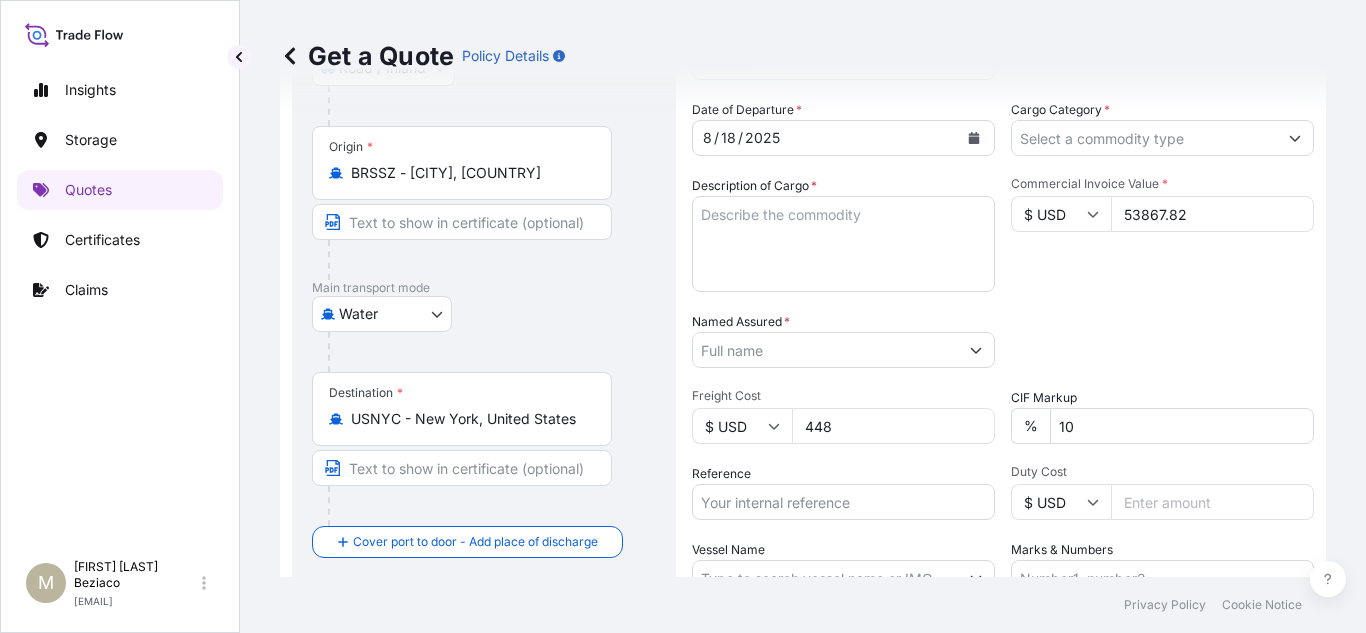 type on "53867.82" 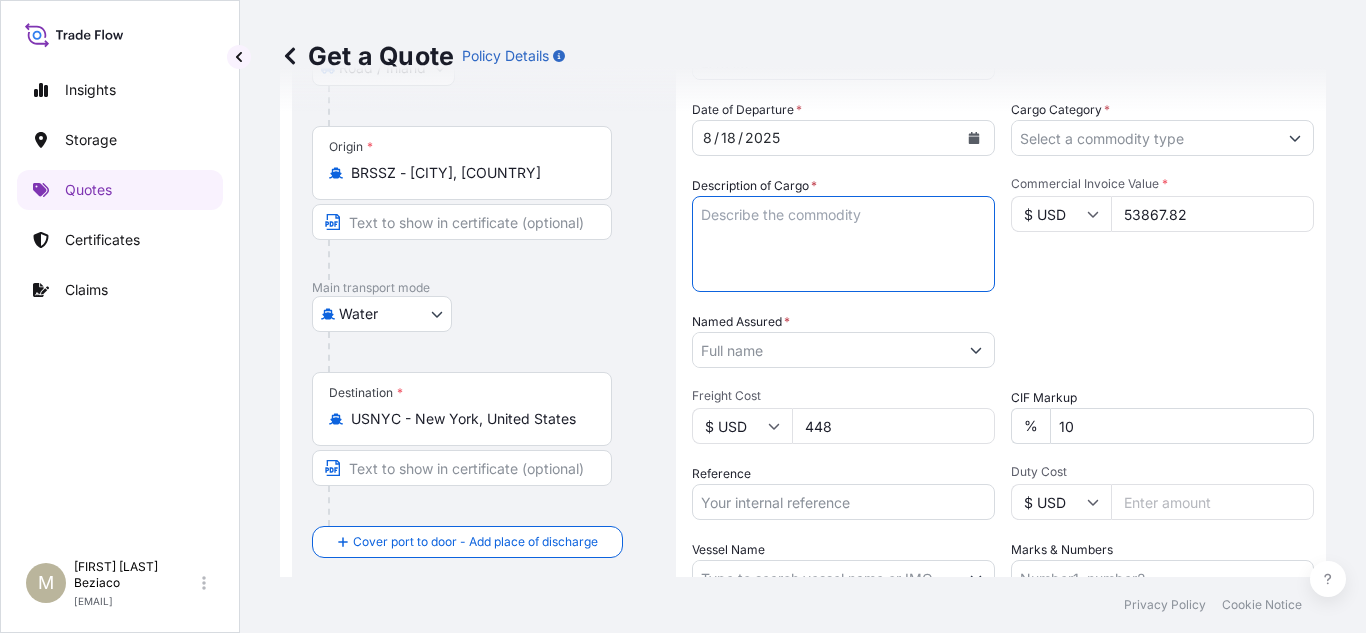 paste on "SR-22 1535 BLK OXI/SP" 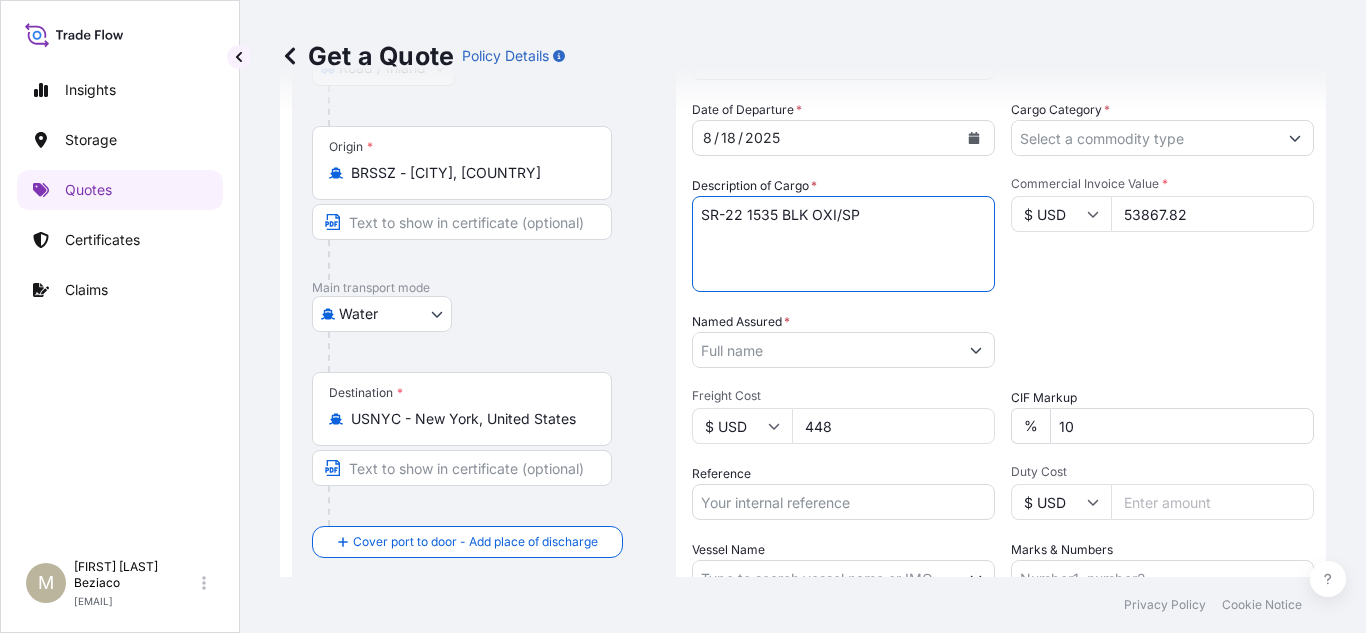 type on "SR-22 1535 BLK OXI/SP" 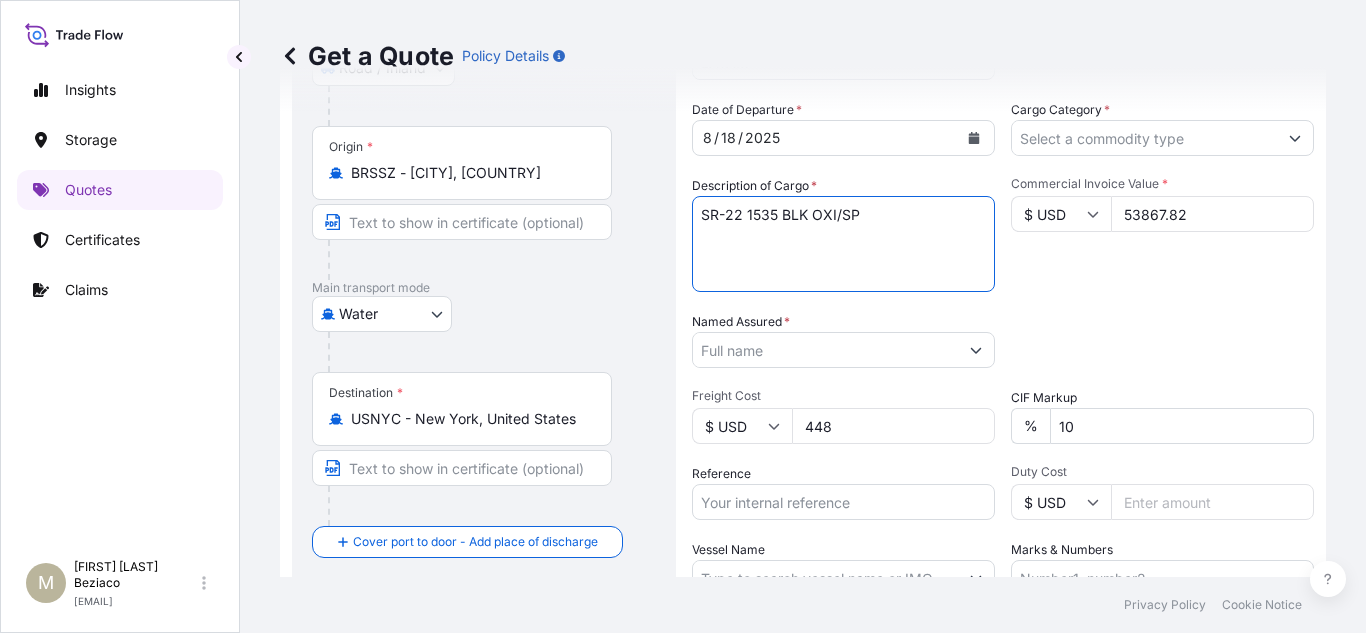drag, startPoint x: 910, startPoint y: 218, endPoint x: 720, endPoint y: 231, distance: 190.44421 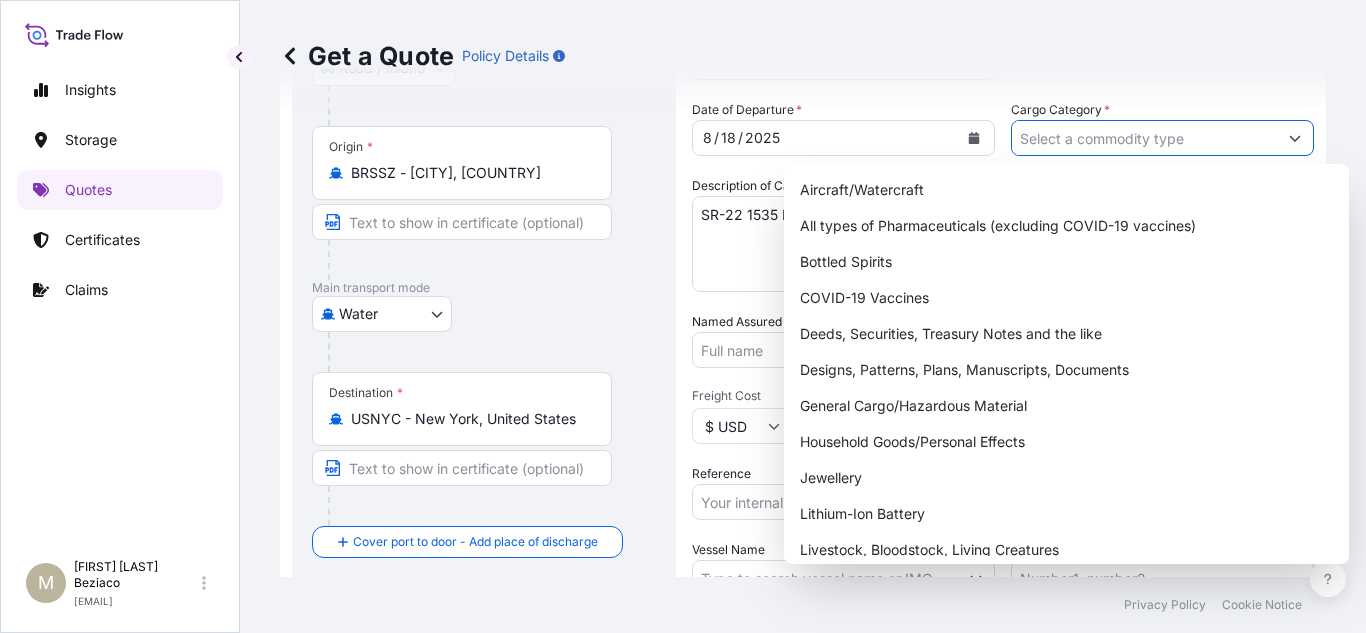 click 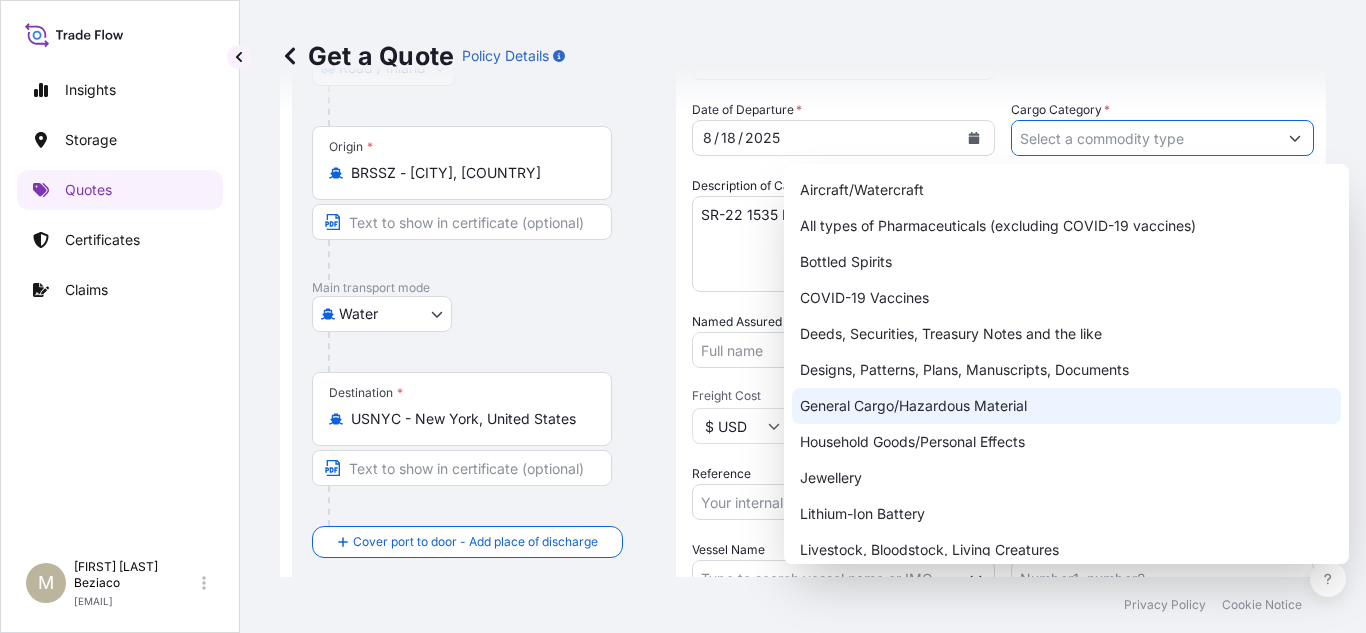 click on "General Cargo/Hazardous Material" at bounding box center (1066, 406) 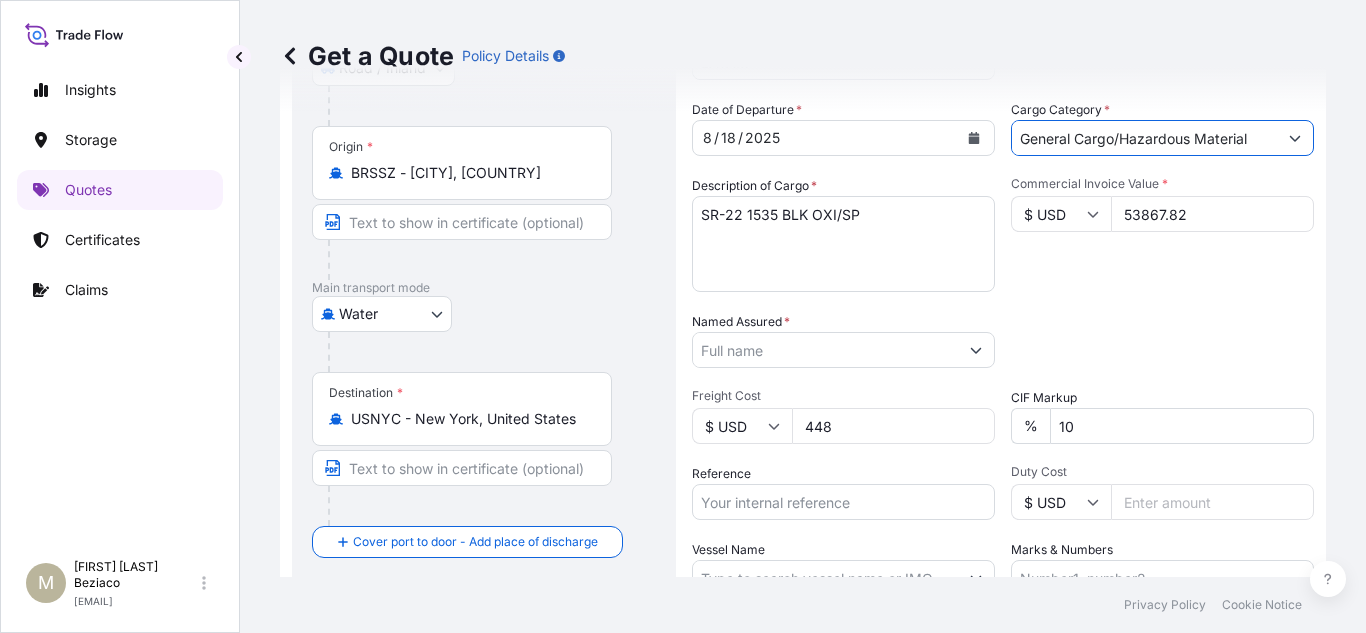 click on "Packing Category Type to search a container mode Please select a primary mode of transportation first." at bounding box center (1162, 340) 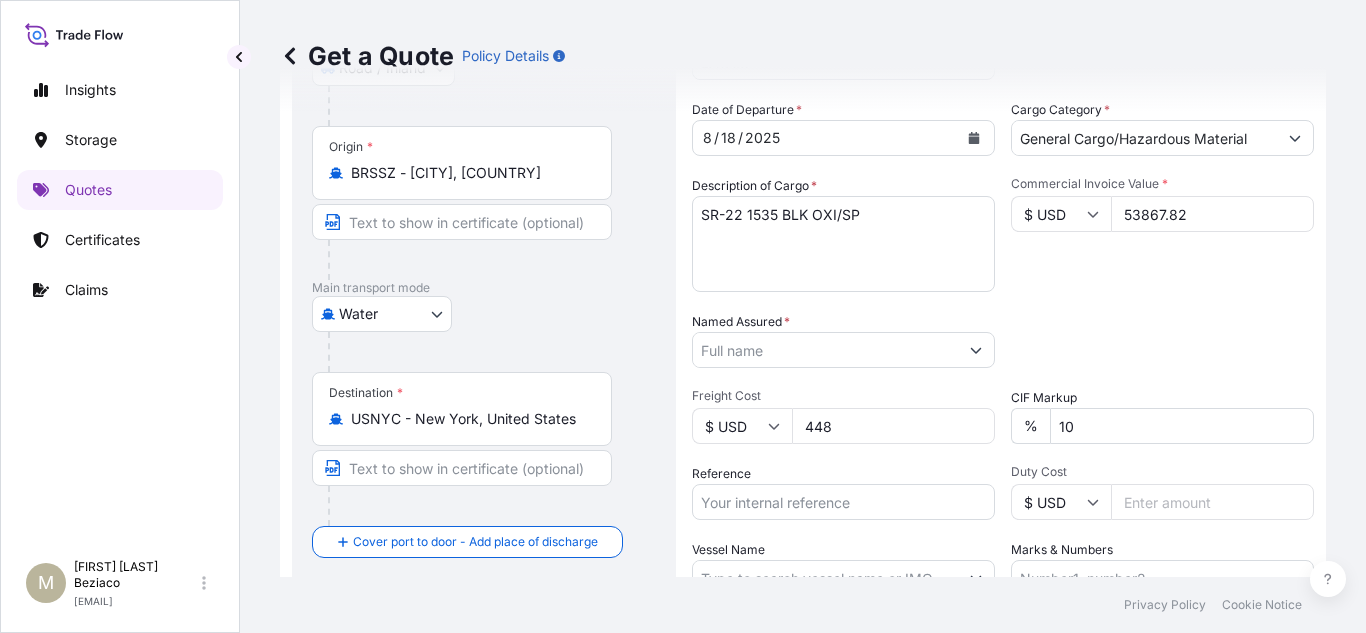 scroll, scrollTop: 400, scrollLeft: 0, axis: vertical 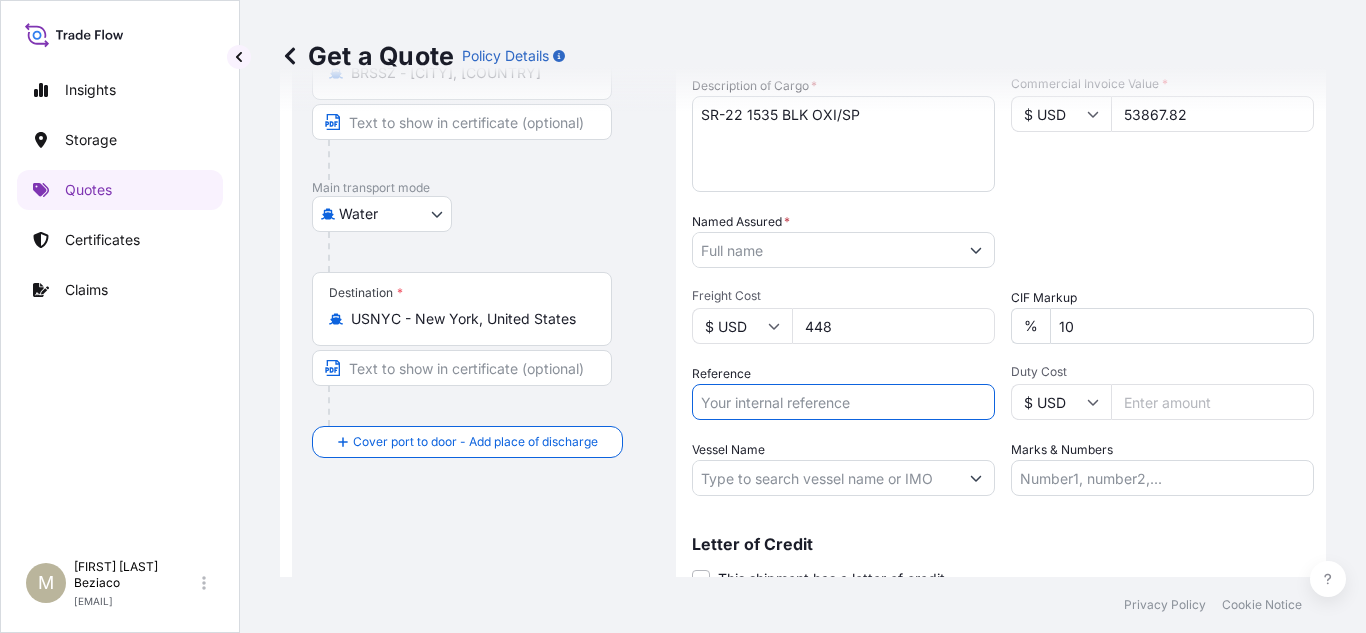 click on "Reference" at bounding box center (843, 402) 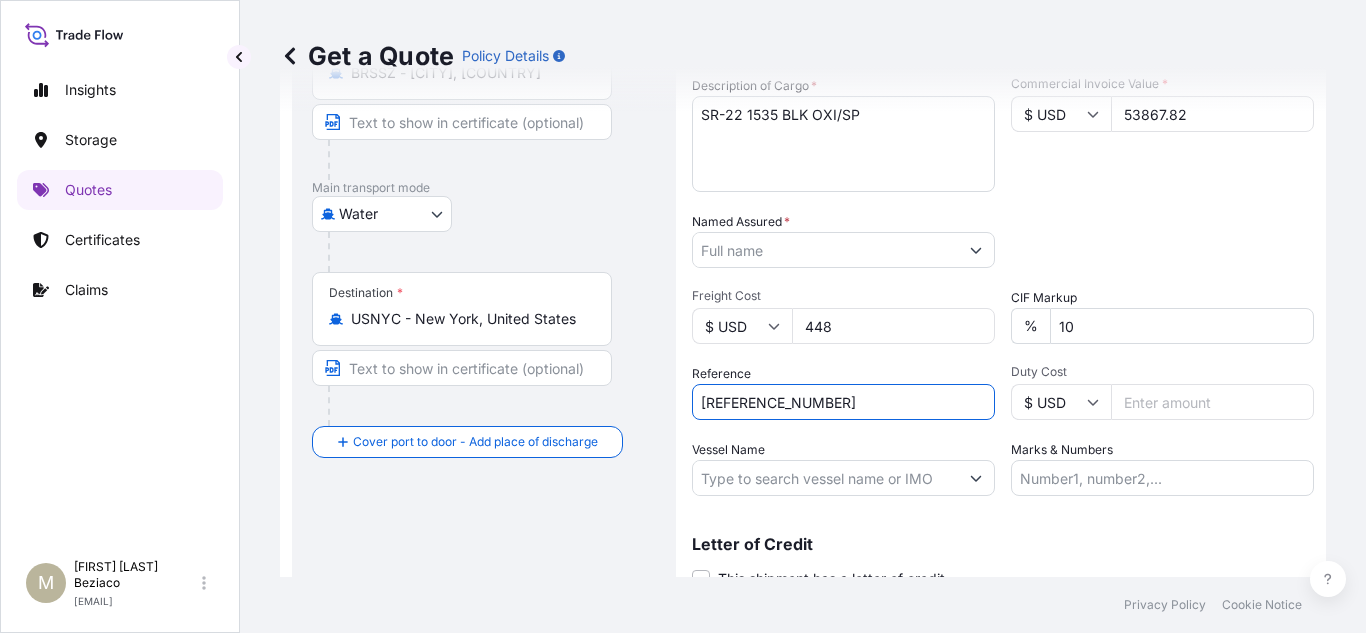 type on "[REFERENCE_NUMBER]" 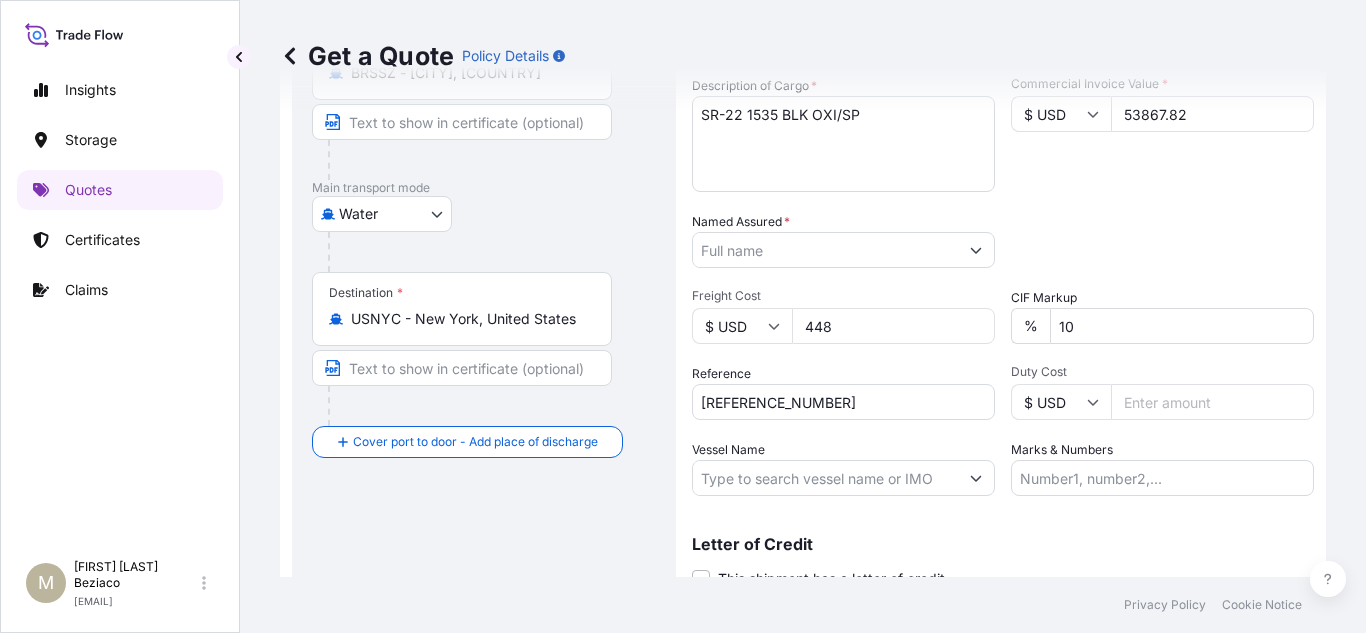 click on "Date of Departure * [DATE] Cargo Category * [CARGO_CATEGORY] Description of Cargo * [CARGO_DESCRIPTION] Commercial Invoice Value   * $ USD [AMOUNT] Named Assured * Packing Category Type to search a container mode Please select a primary mode of transportation first. Freight Cost   $ USD [AMOUNT] CIF Markup % 10 Reference [REFERENCE_NUMBER] Duty Cost   $ USD Vessel Name Marks & Numbers" at bounding box center [1003, 248] 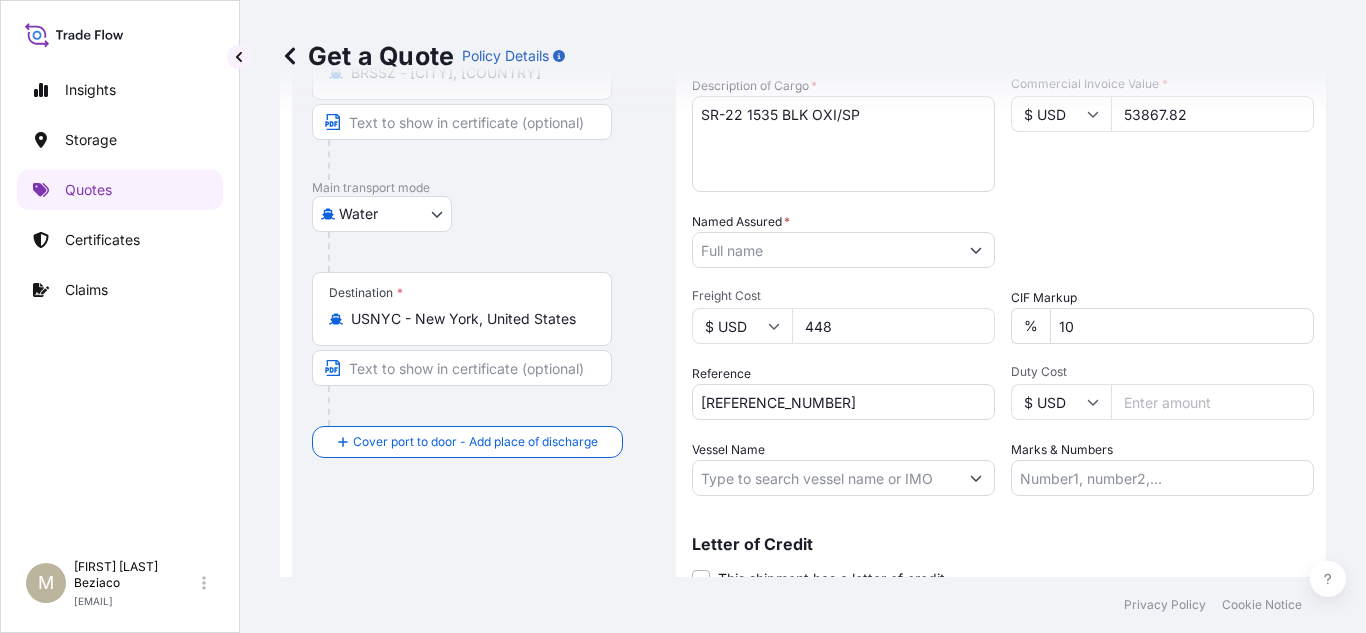 click on "Marks & Numbers" at bounding box center [1162, 478] 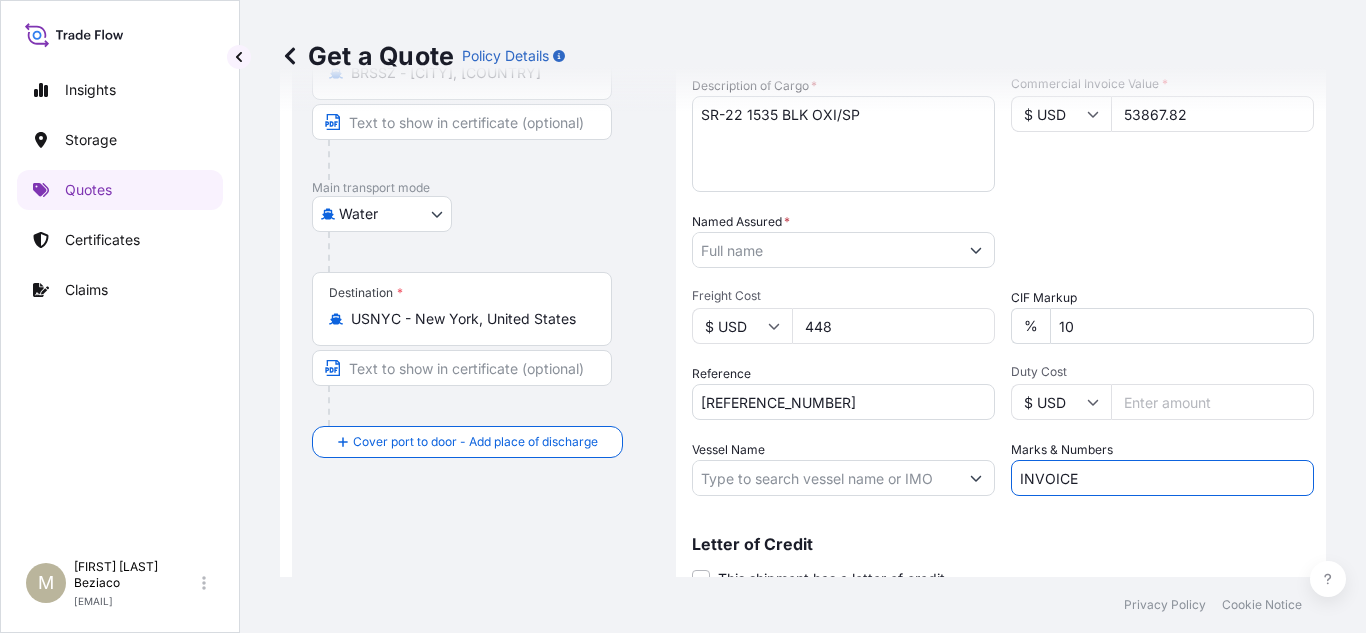 paste on "90411098" 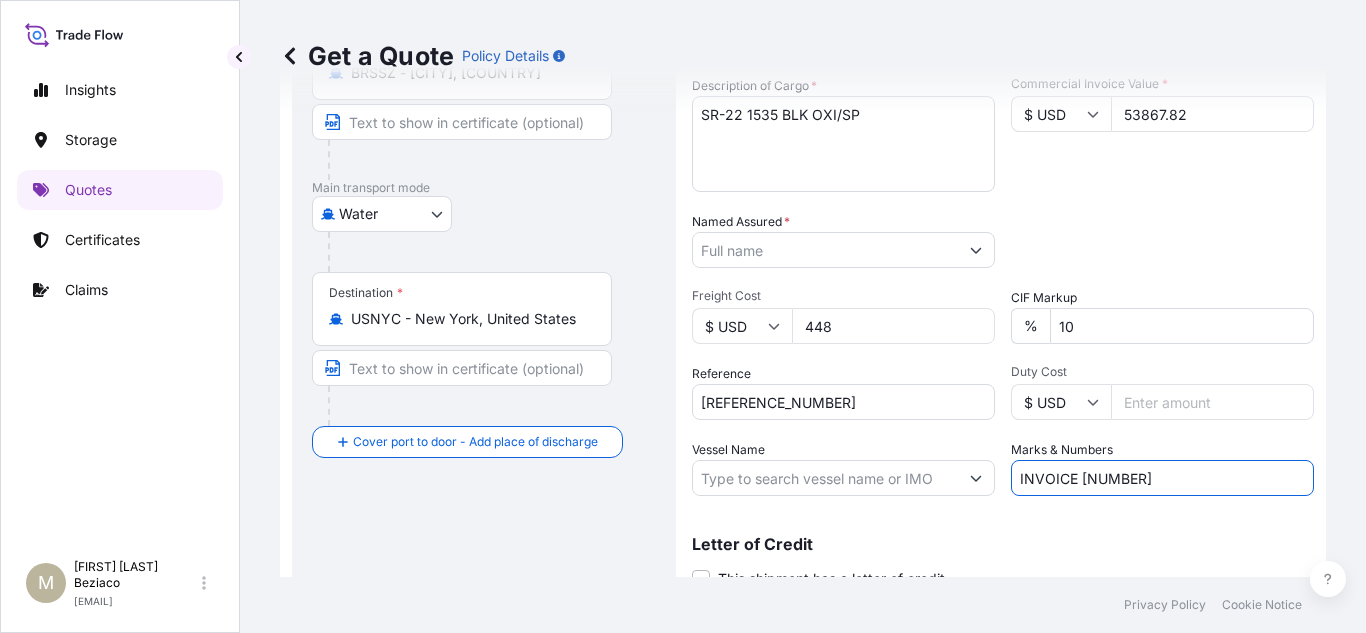 click on "Letter of Credit This shipment has a letter of credit Letter of credit * Letter of credit may not exceed 12000 characters" at bounding box center (1003, 550) 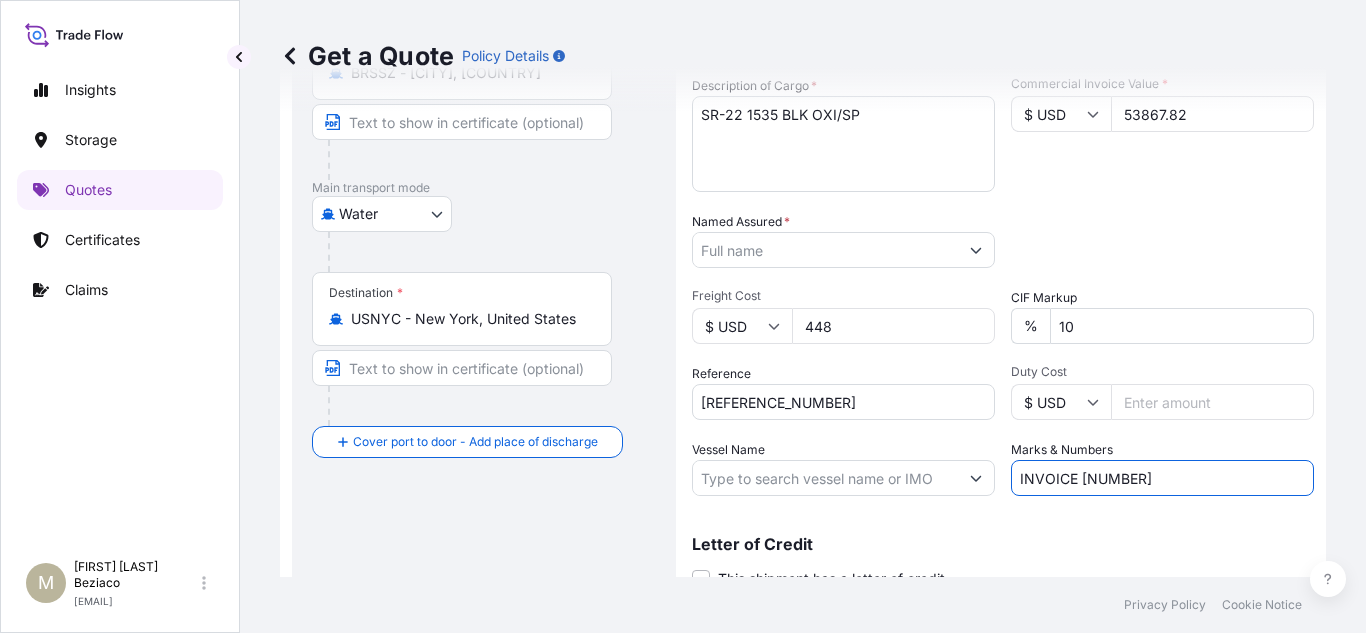 click on "INVOICE [NUMBER]" at bounding box center (1162, 478) 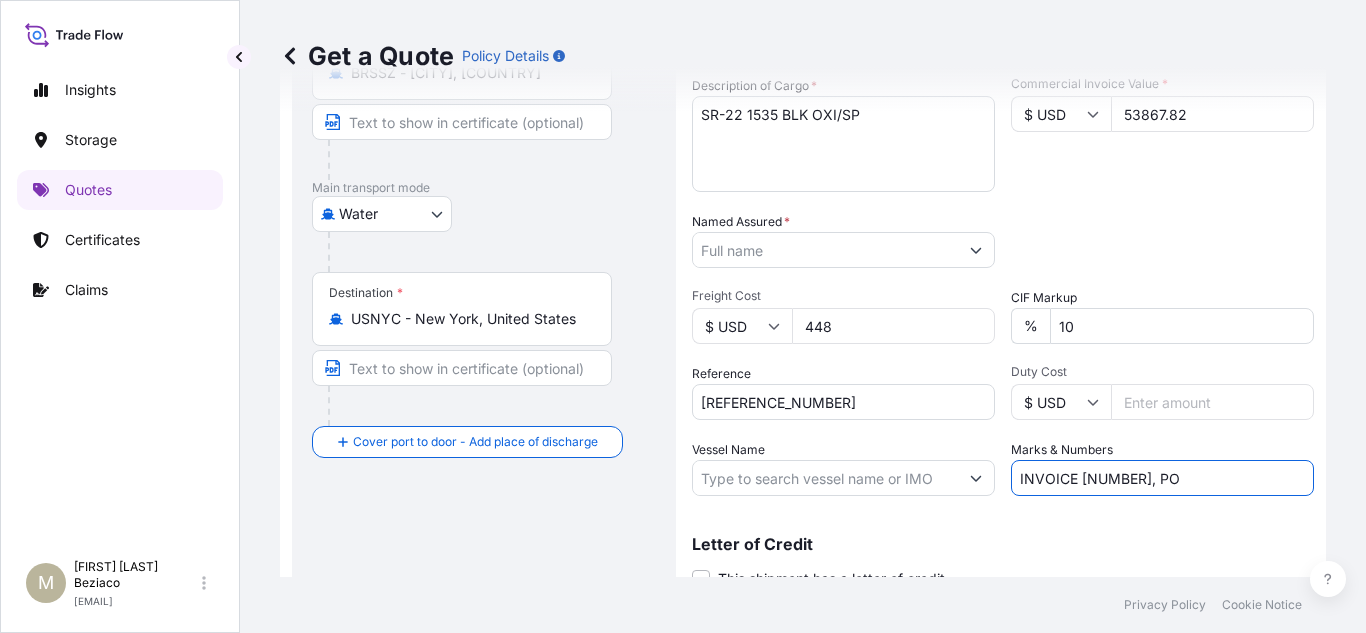 paste on "[NUMBER]" 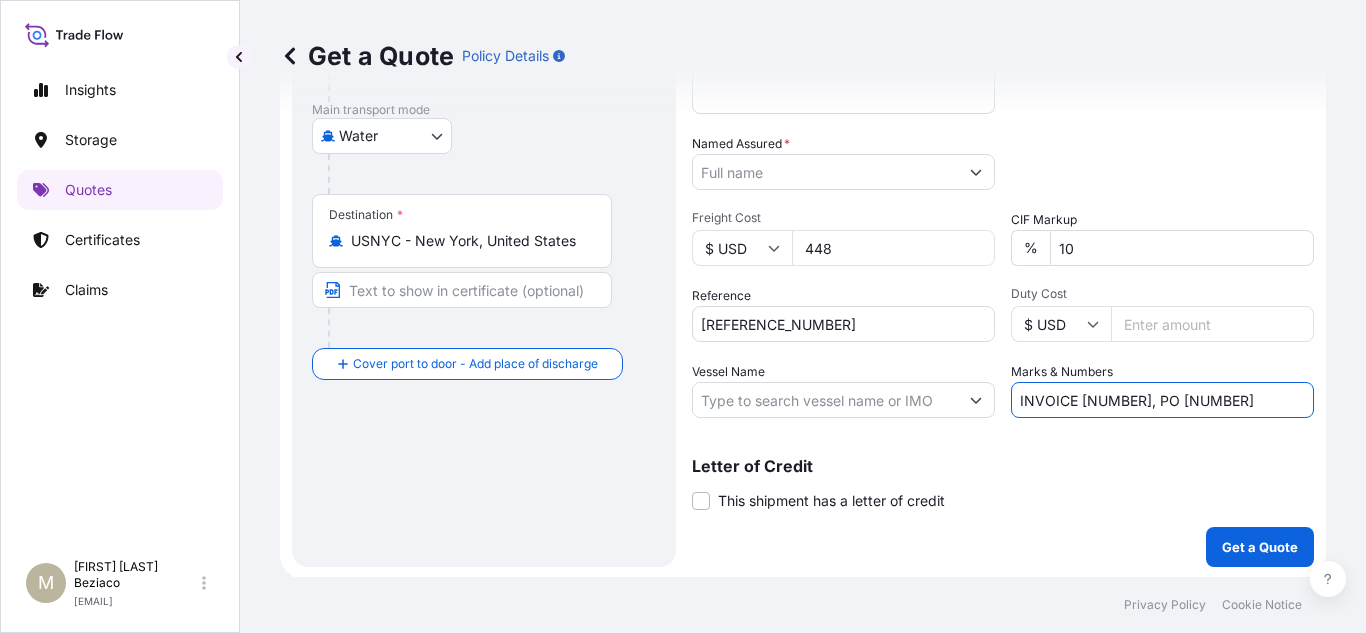 scroll, scrollTop: 480, scrollLeft: 0, axis: vertical 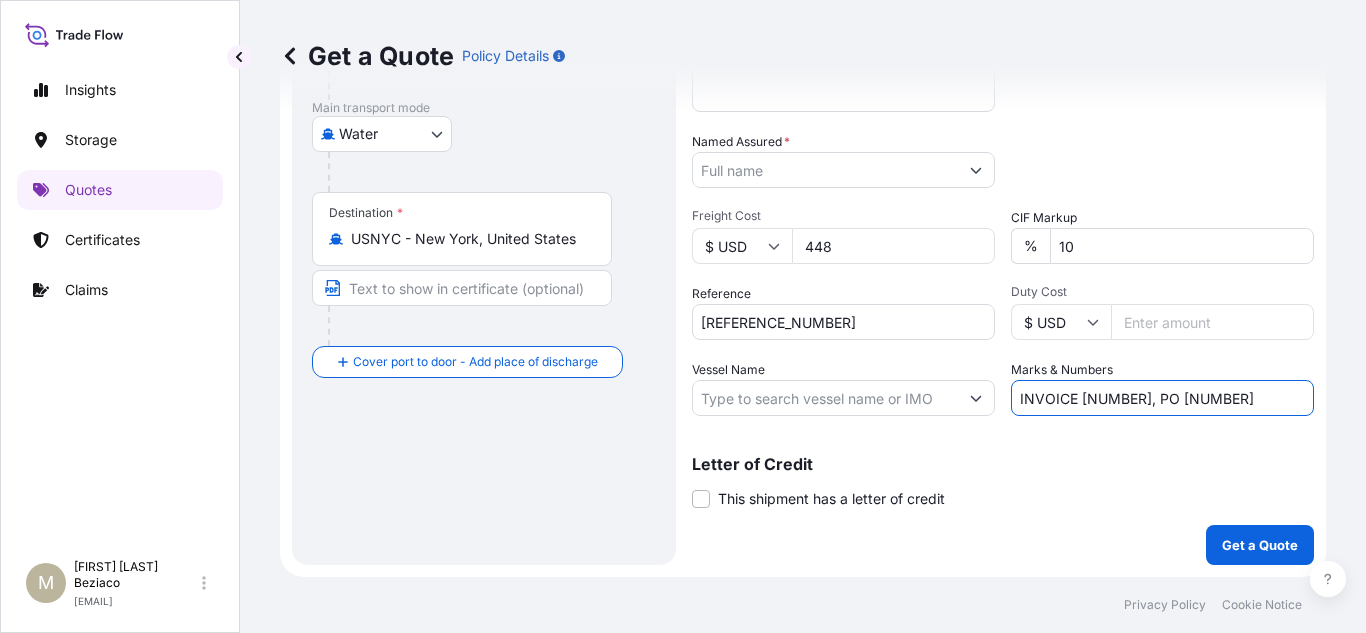 type on "INVOICE [NUMBER], PO [NUMBER]" 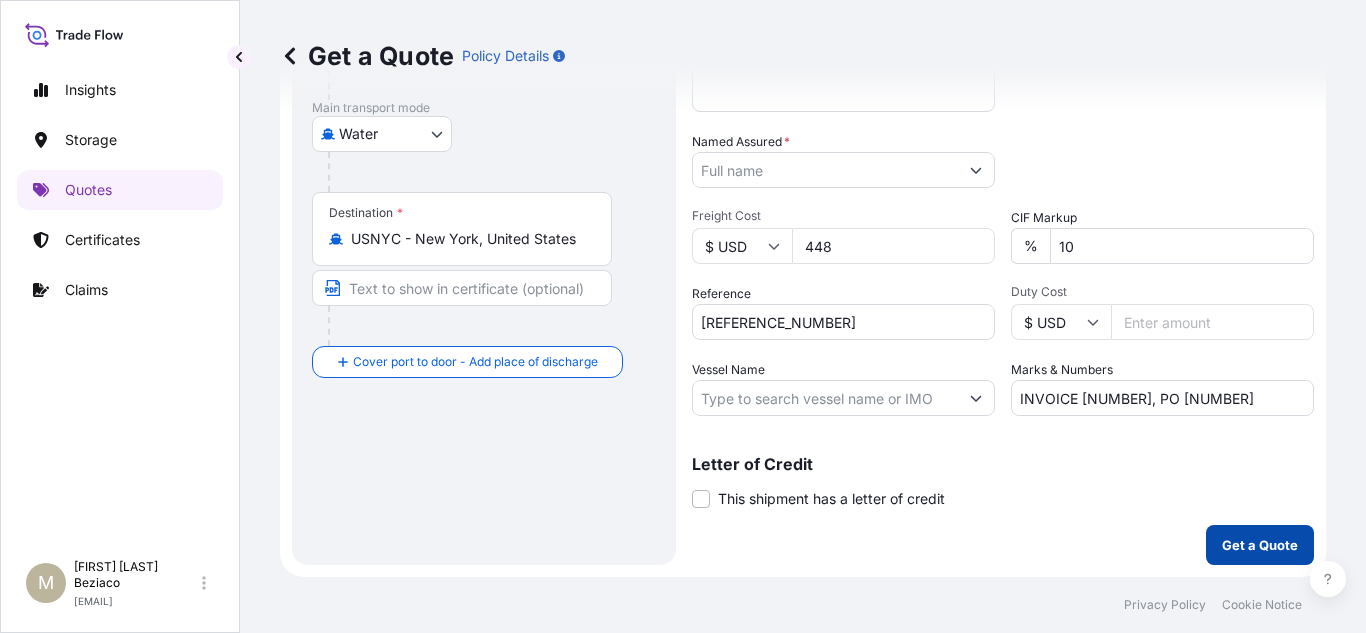 click on "Get a Quote" at bounding box center [1260, 545] 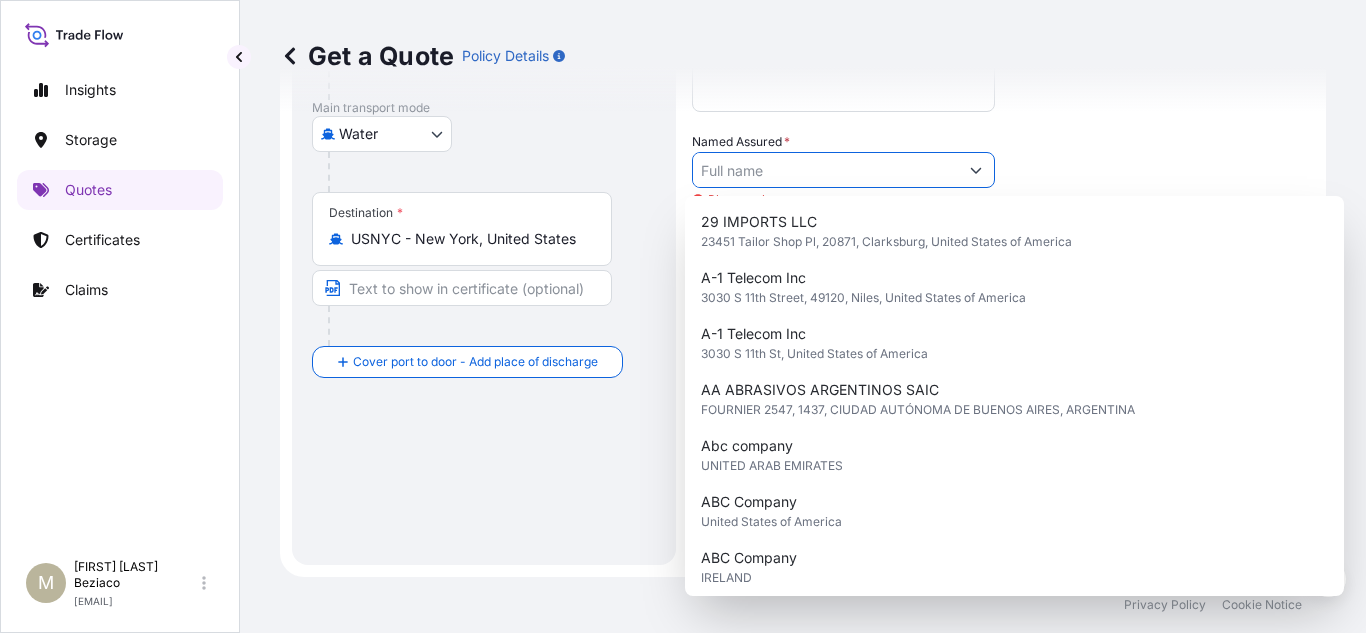 click 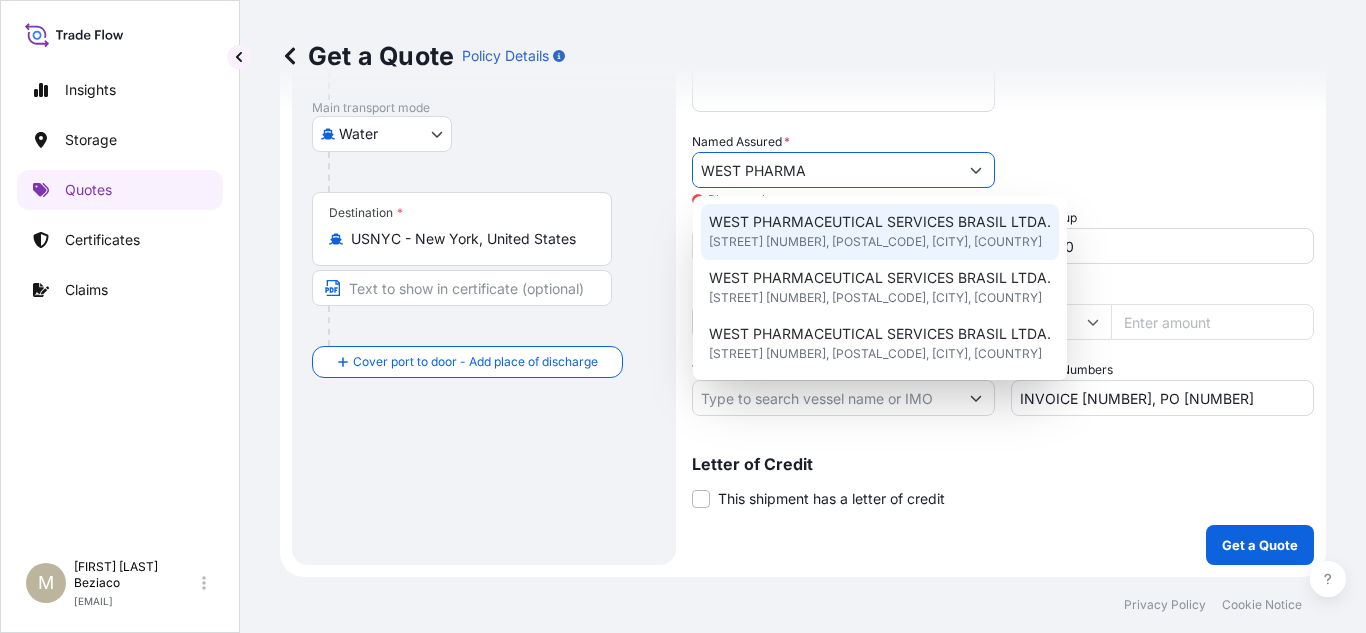 click on "[STREET] [NUMBER], [POSTAL_CODE], [CITY], [COUNTRY]" at bounding box center [875, 242] 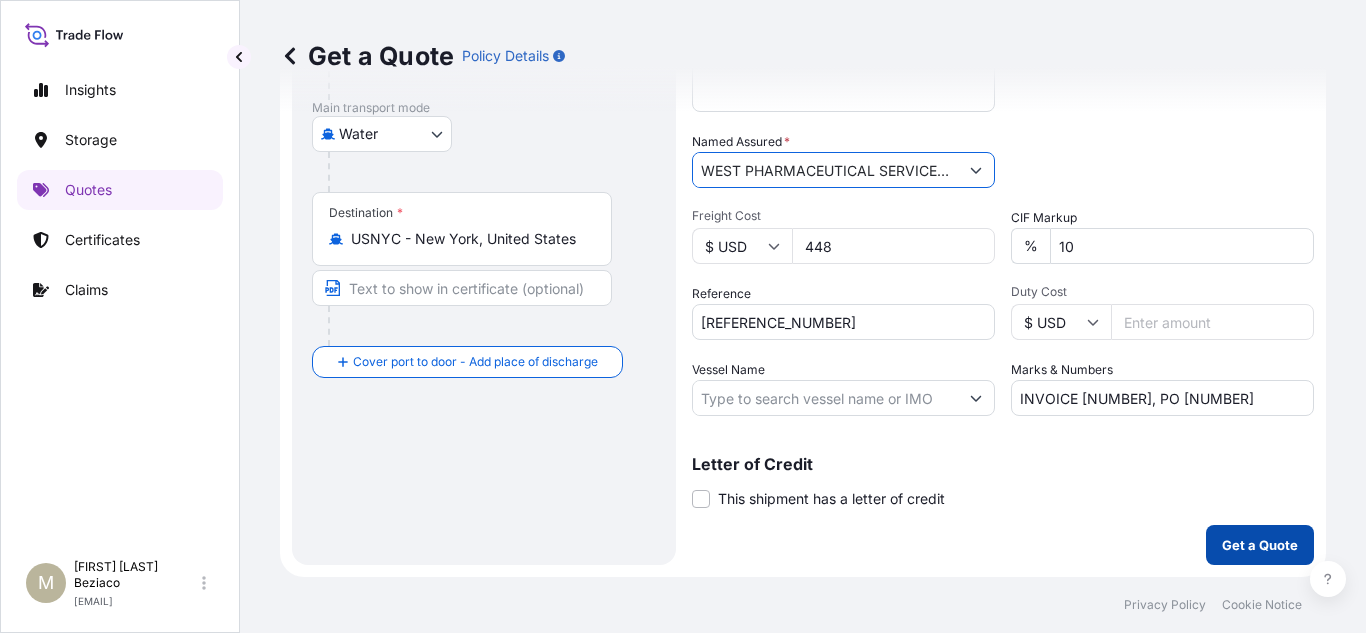 type on "WEST PHARMACEUTICAL SERVICES BRASIL LTDA." 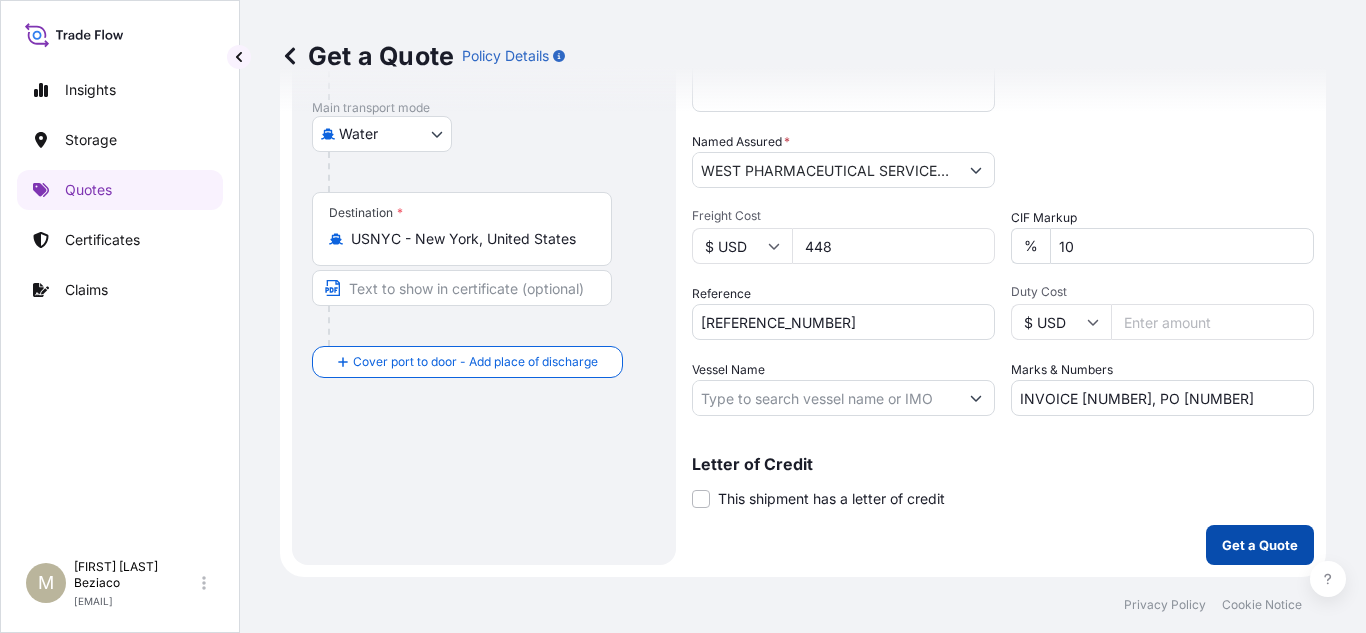 click on "Get a Quote" at bounding box center [1260, 545] 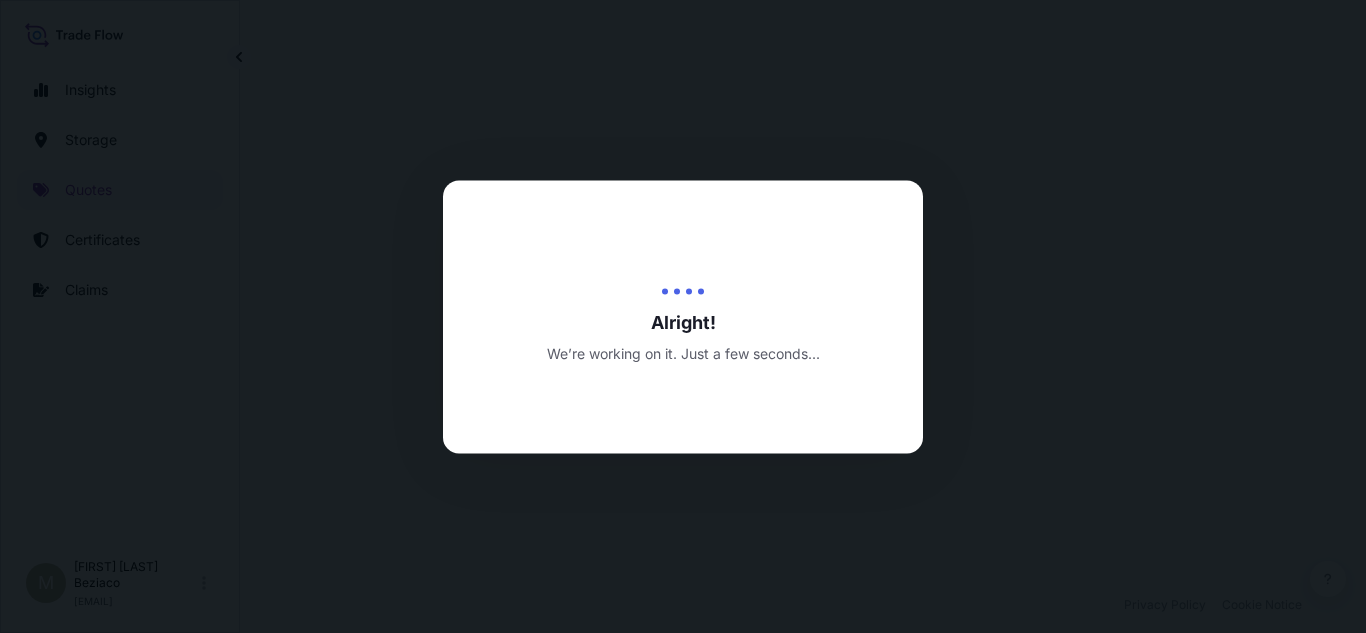 scroll, scrollTop: 0, scrollLeft: 0, axis: both 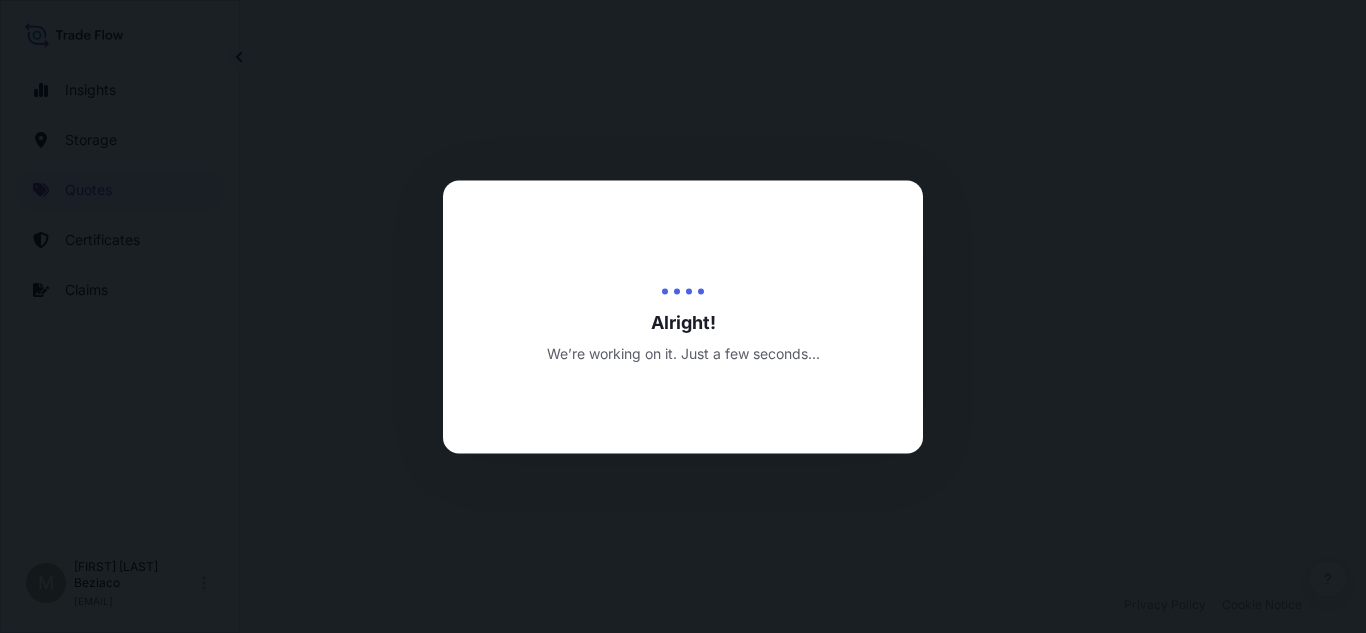 select on "Road / Inland" 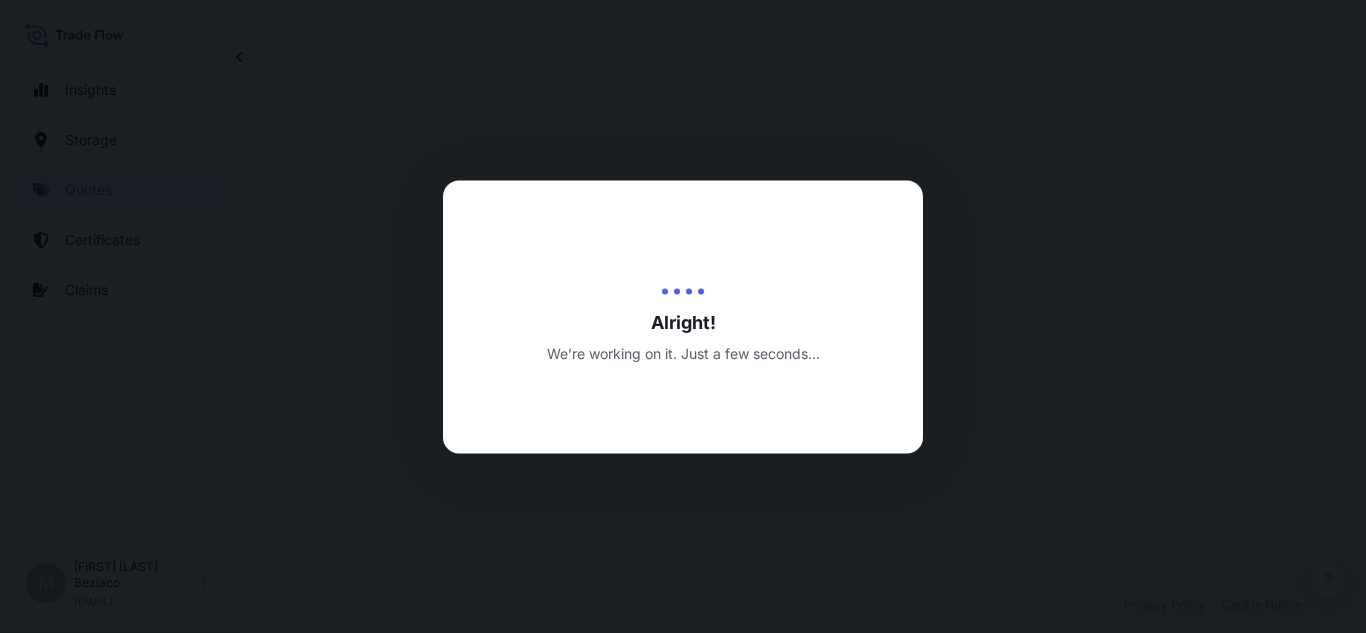 select on "Water" 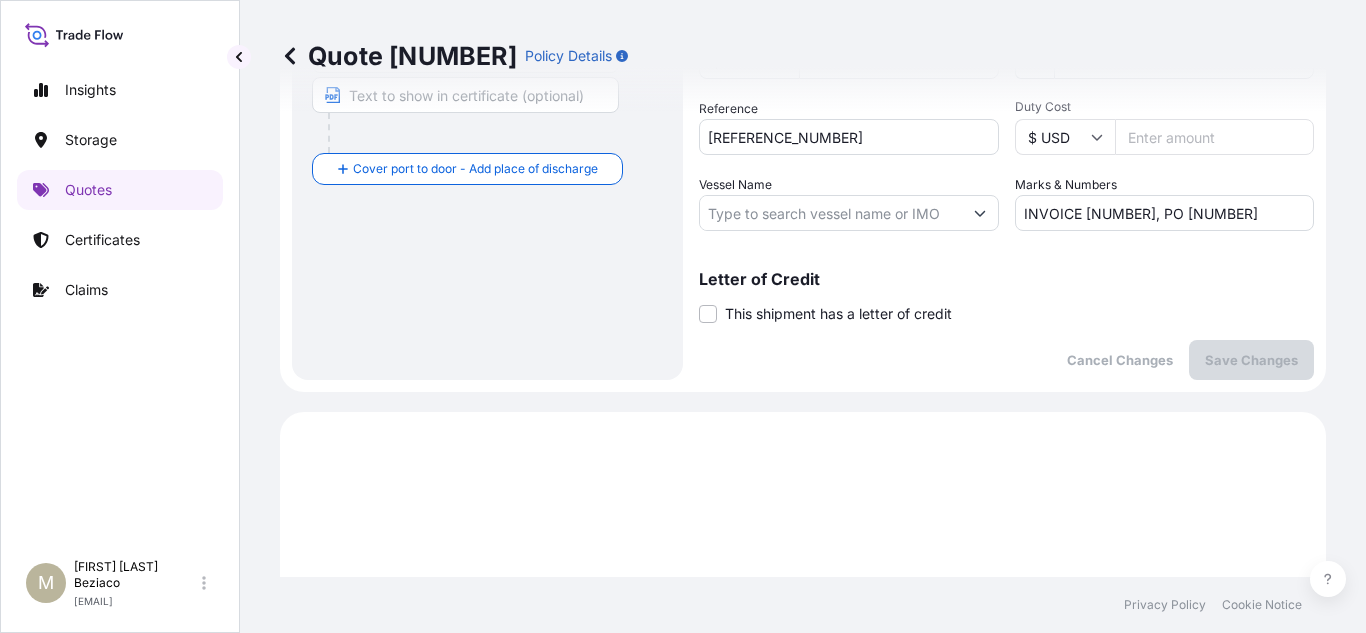scroll, scrollTop: 977, scrollLeft: 0, axis: vertical 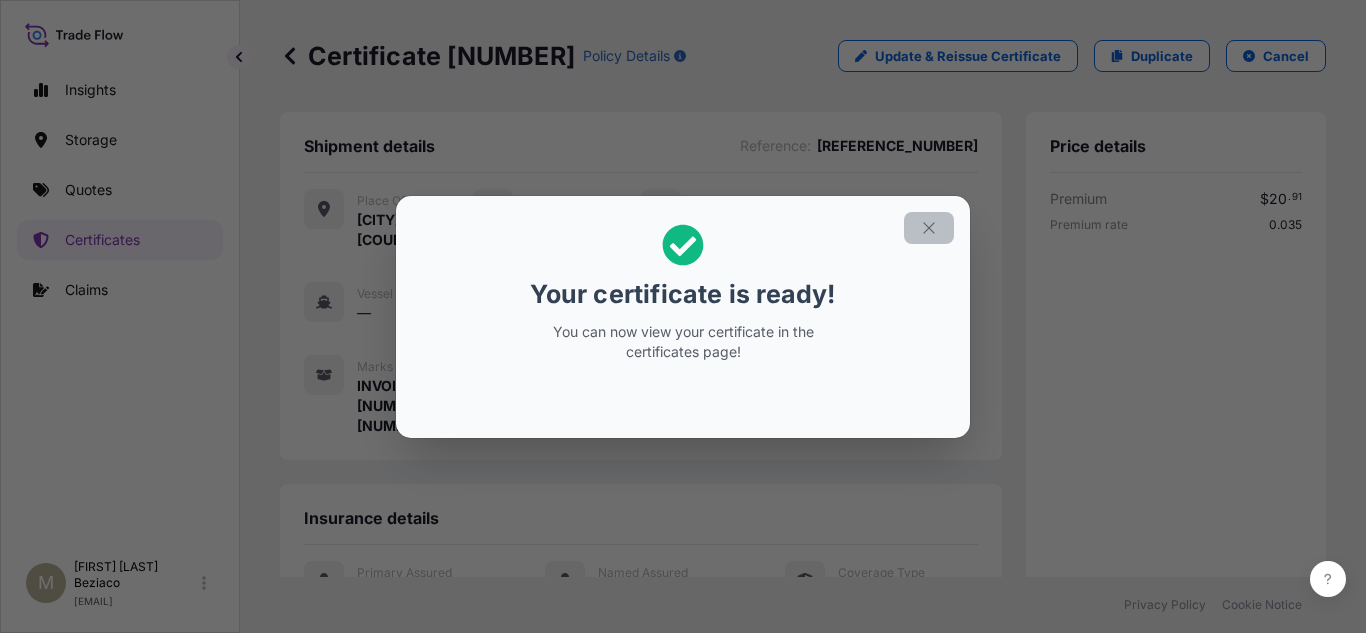 click at bounding box center [929, 228] 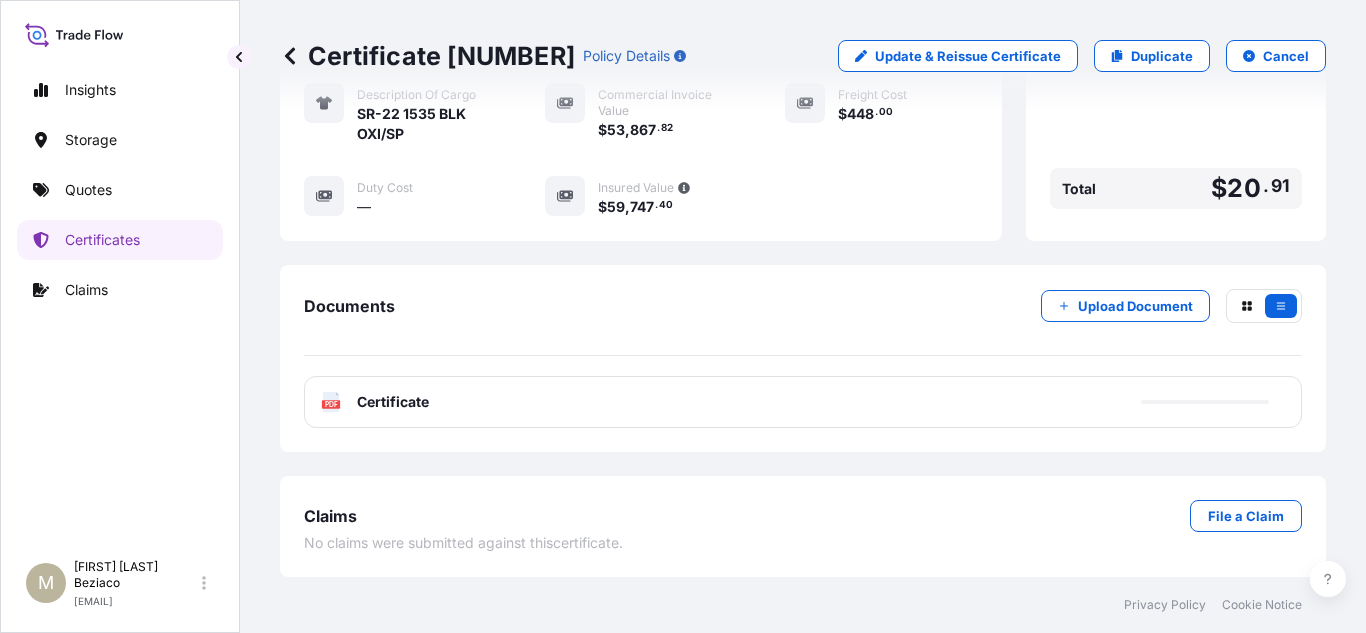 scroll, scrollTop: 631, scrollLeft: 0, axis: vertical 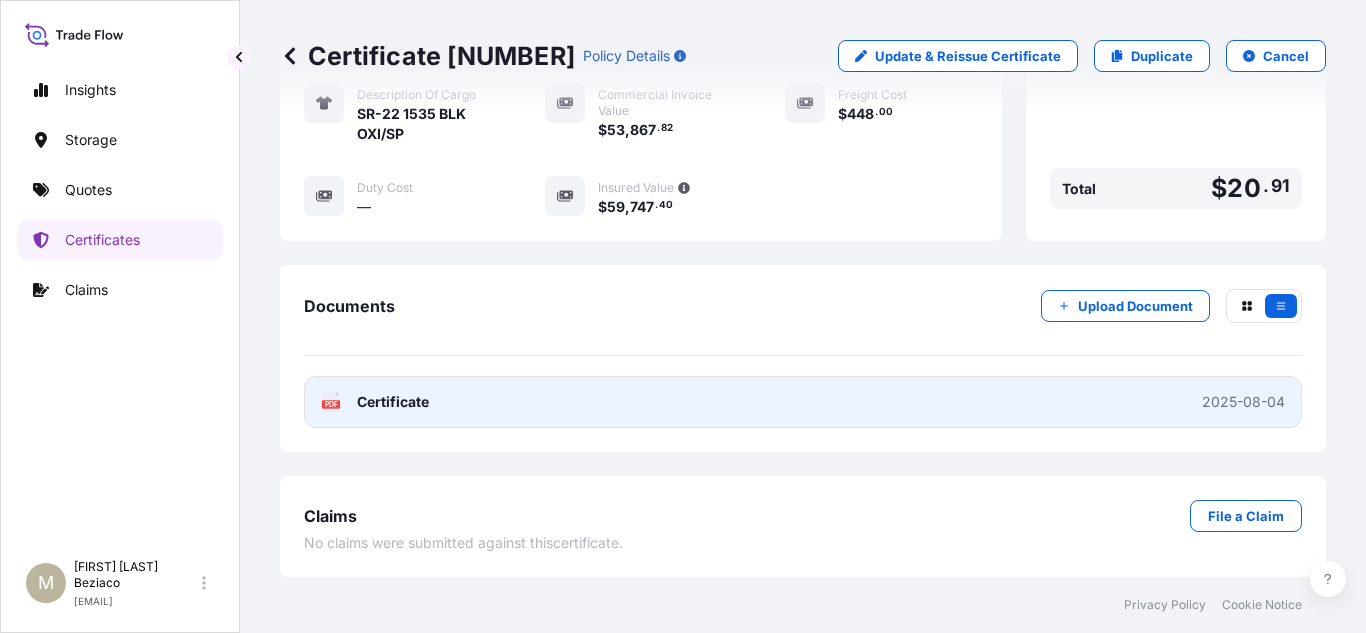 click on "PDF Certificate 2025-08-04" at bounding box center [803, 402] 